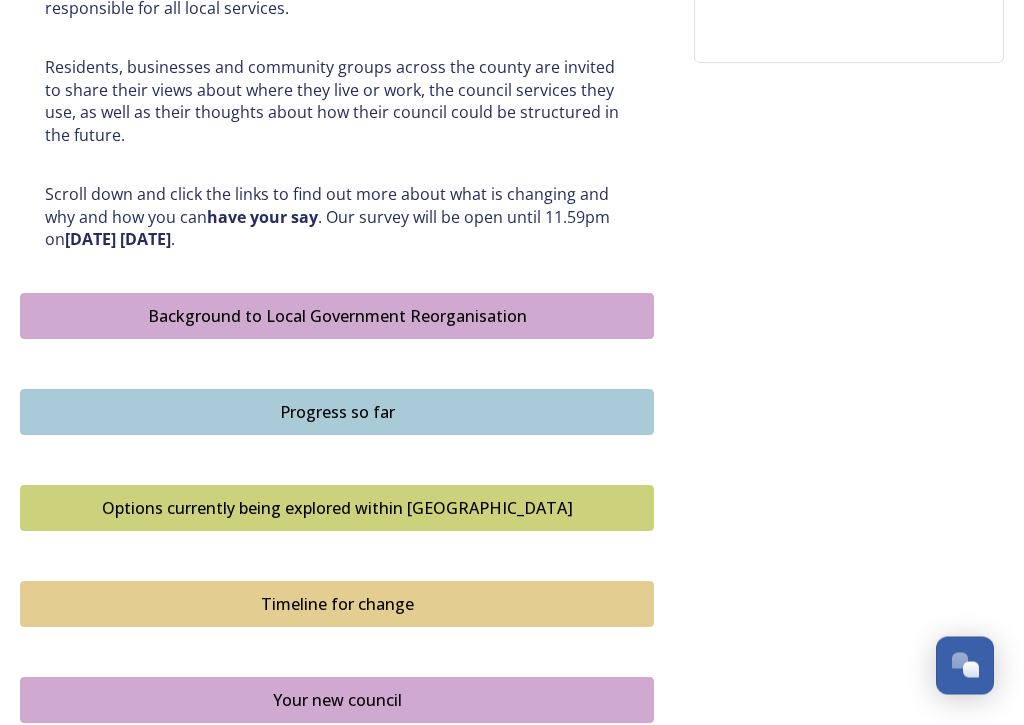 scroll, scrollTop: 989, scrollLeft: 0, axis: vertical 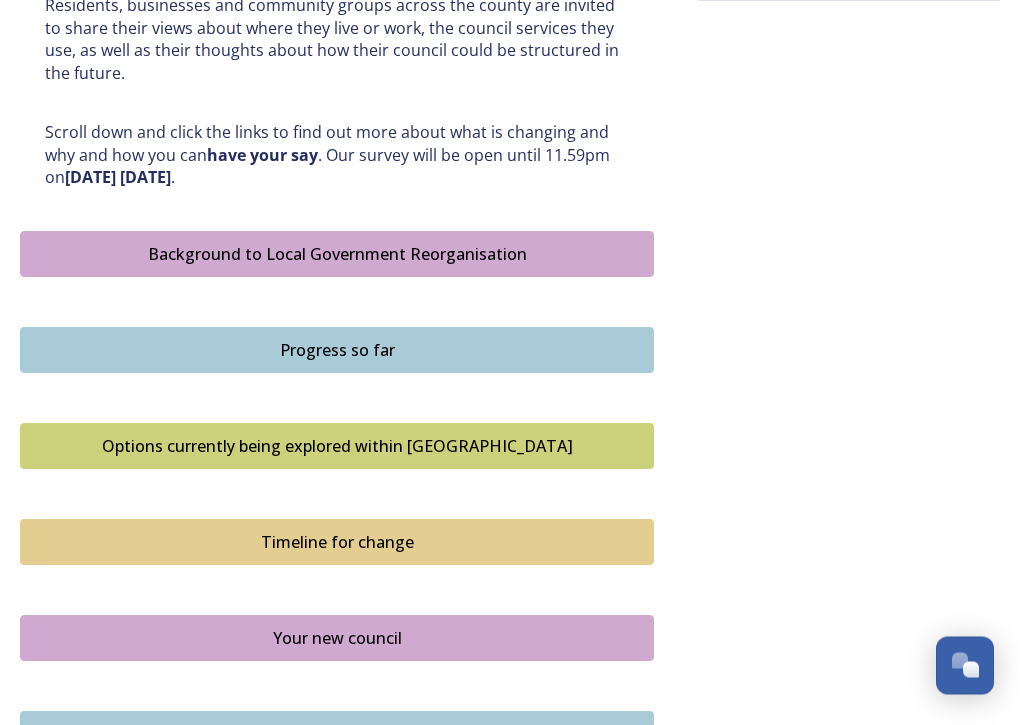 click on "Options currently being explored within West Sussex" at bounding box center (337, 447) 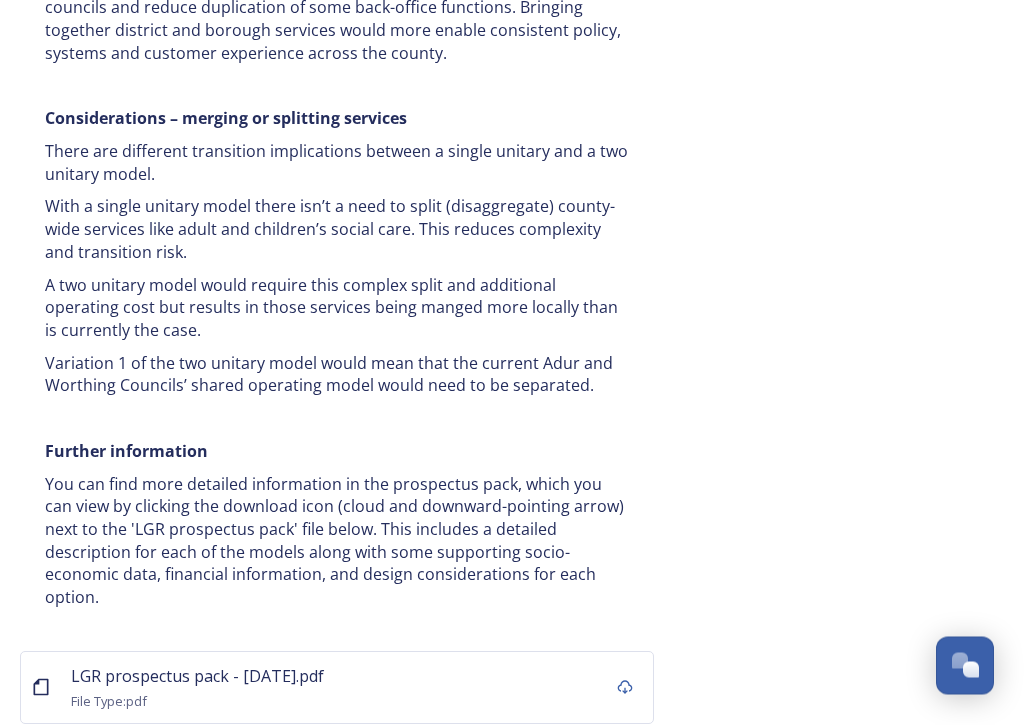 scroll, scrollTop: 4104, scrollLeft: 0, axis: vertical 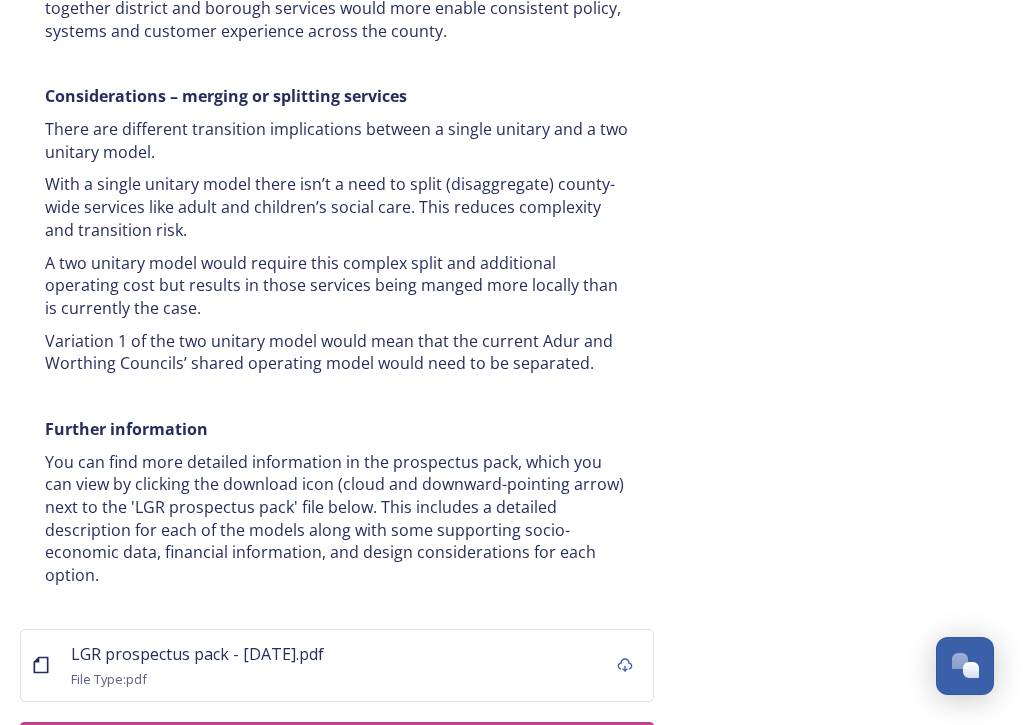 click on "Take part in the survey" at bounding box center (322, 748) 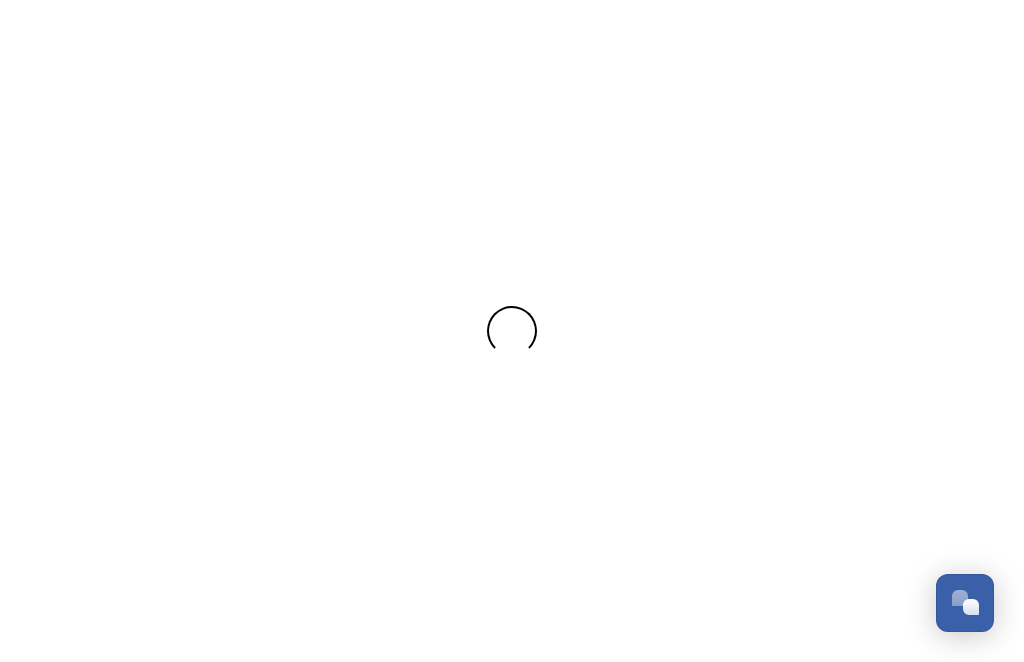 scroll, scrollTop: 0, scrollLeft: 0, axis: both 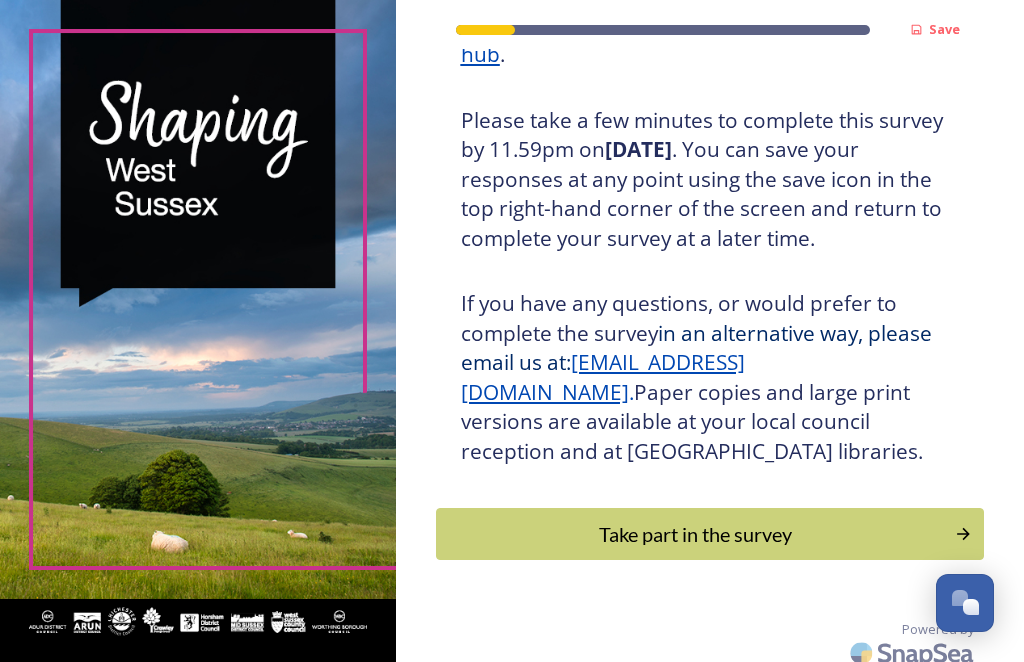 click on "Take part in the survey" at bounding box center (696, 534) 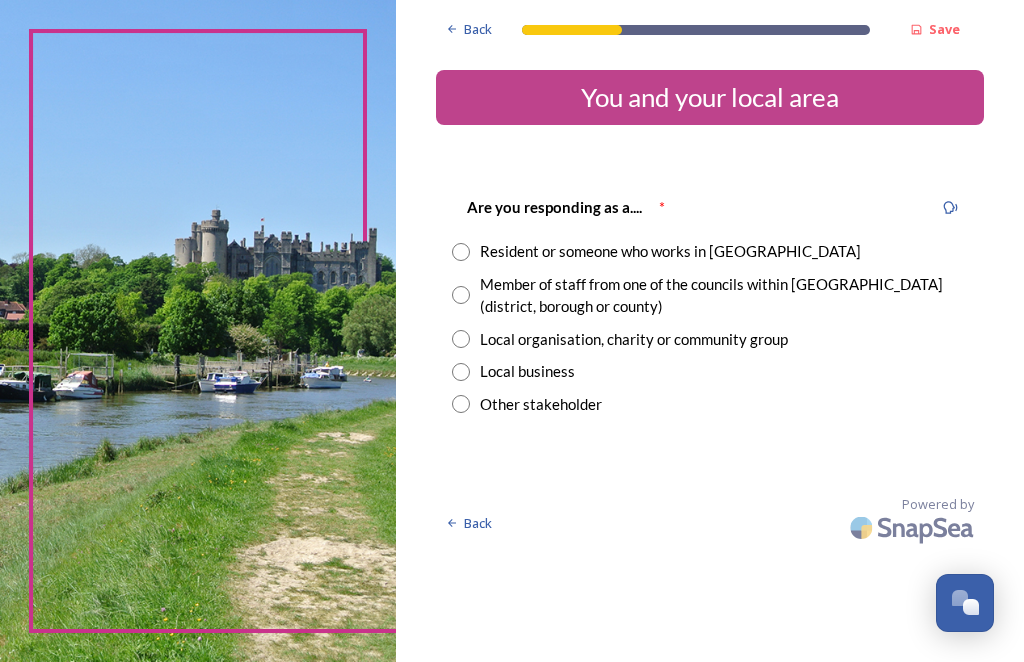 click at bounding box center [461, 252] 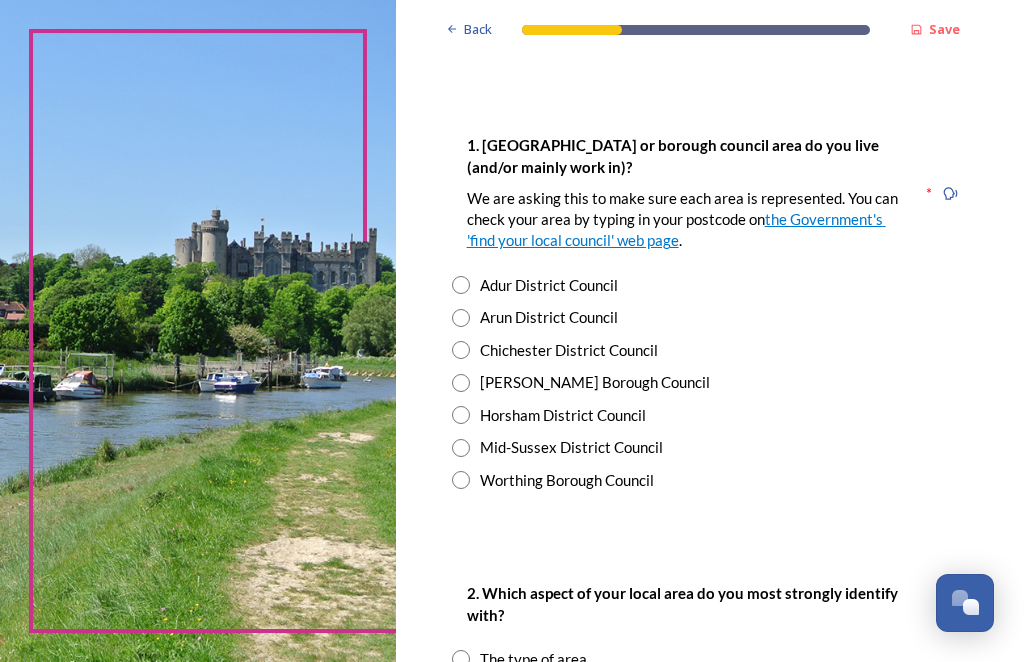 scroll, scrollTop: 372, scrollLeft: 0, axis: vertical 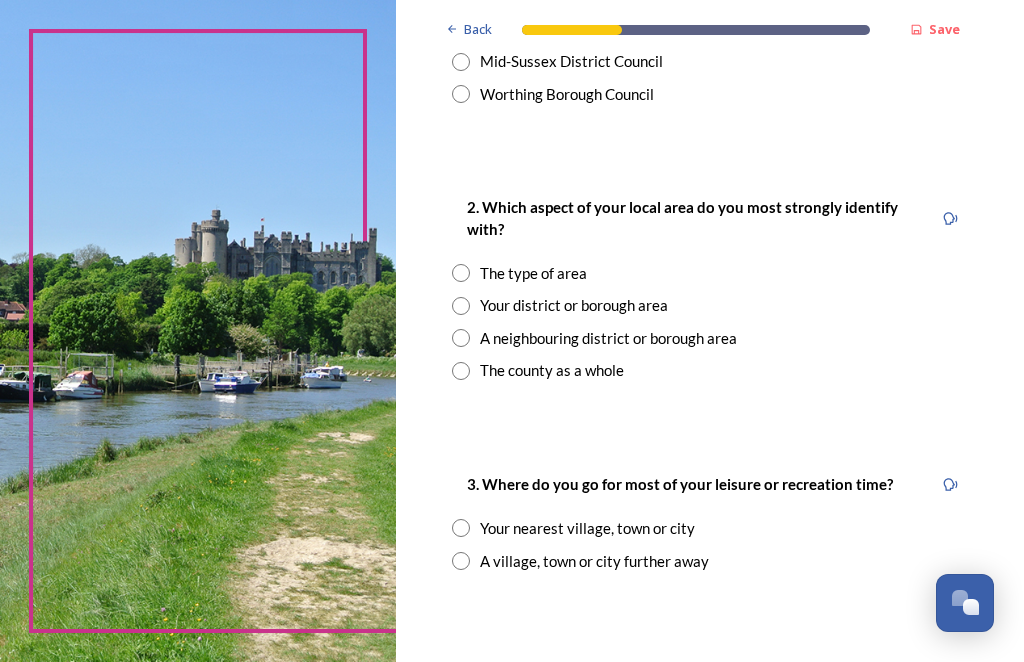click at bounding box center (461, 273) 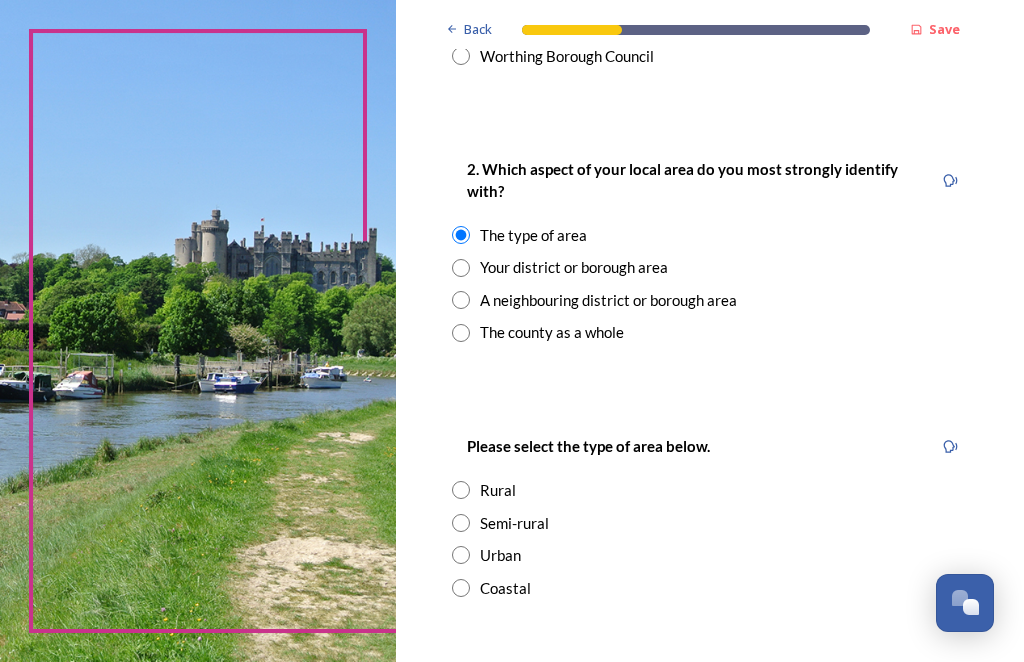 scroll, scrollTop: 792, scrollLeft: 0, axis: vertical 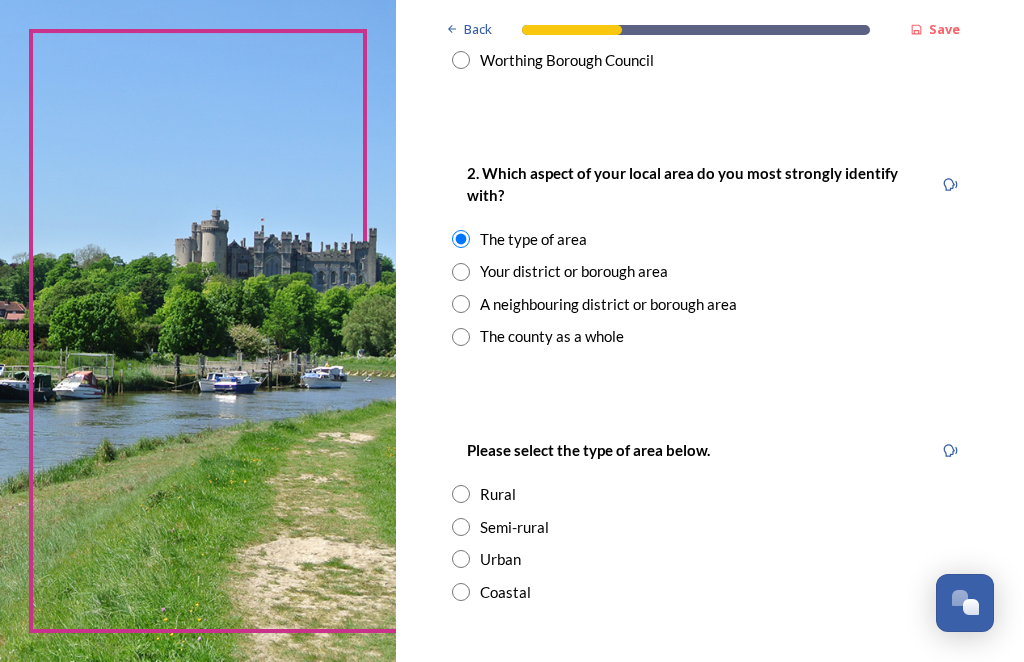 click at bounding box center (461, 304) 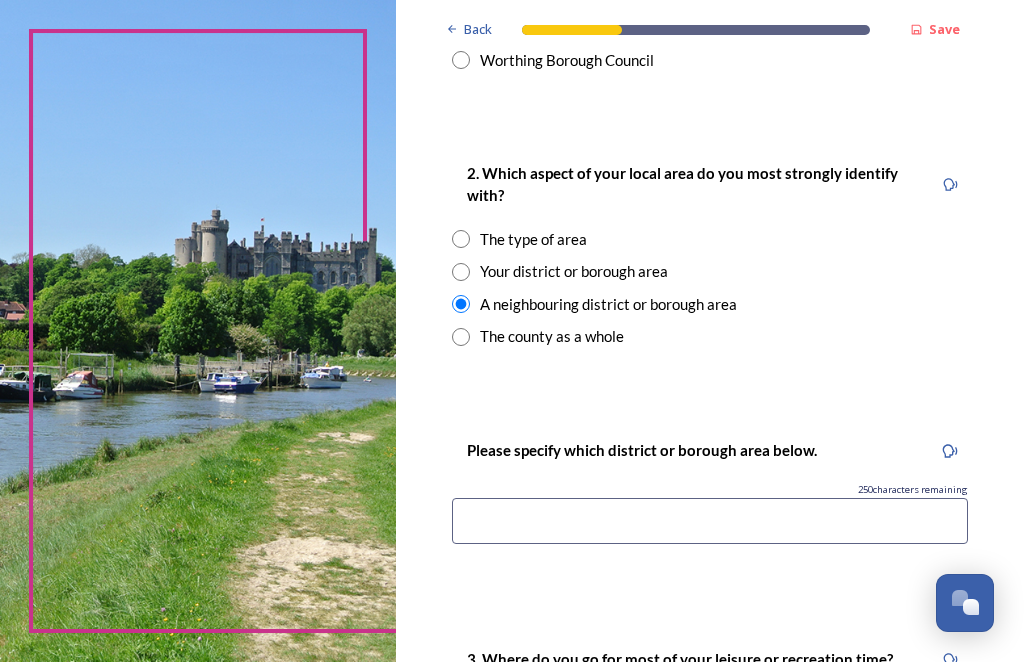 click at bounding box center (461, 337) 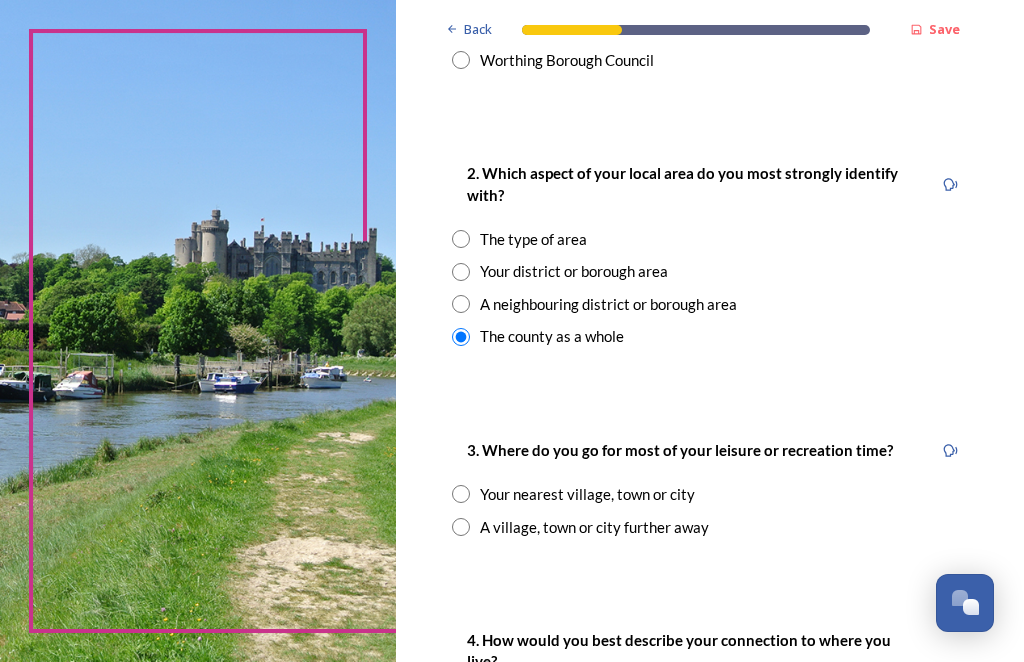 click at bounding box center [461, 272] 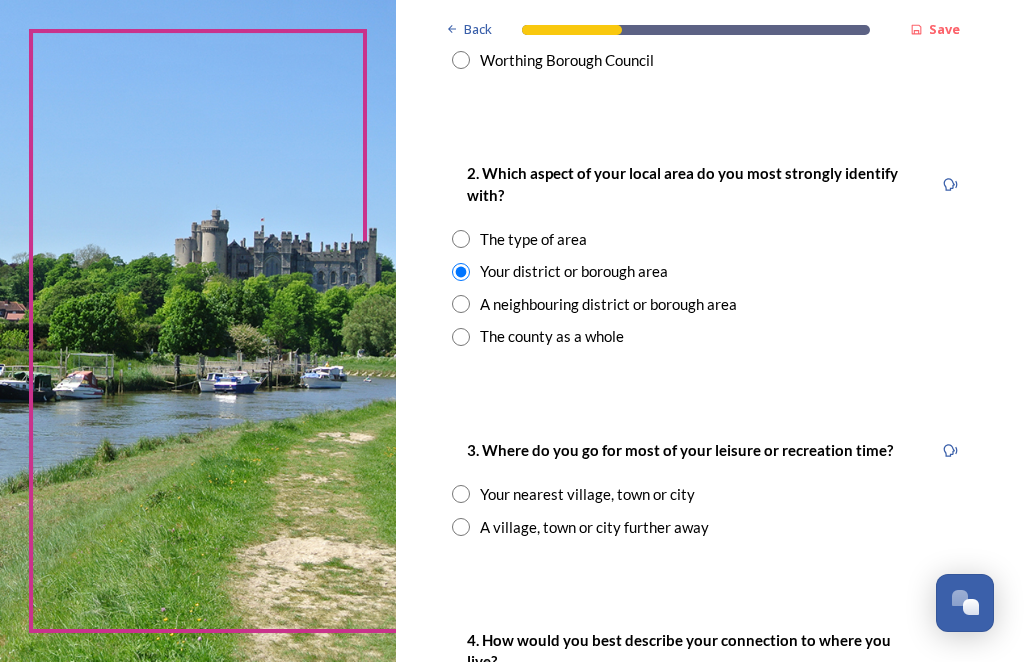 click at bounding box center (461, 337) 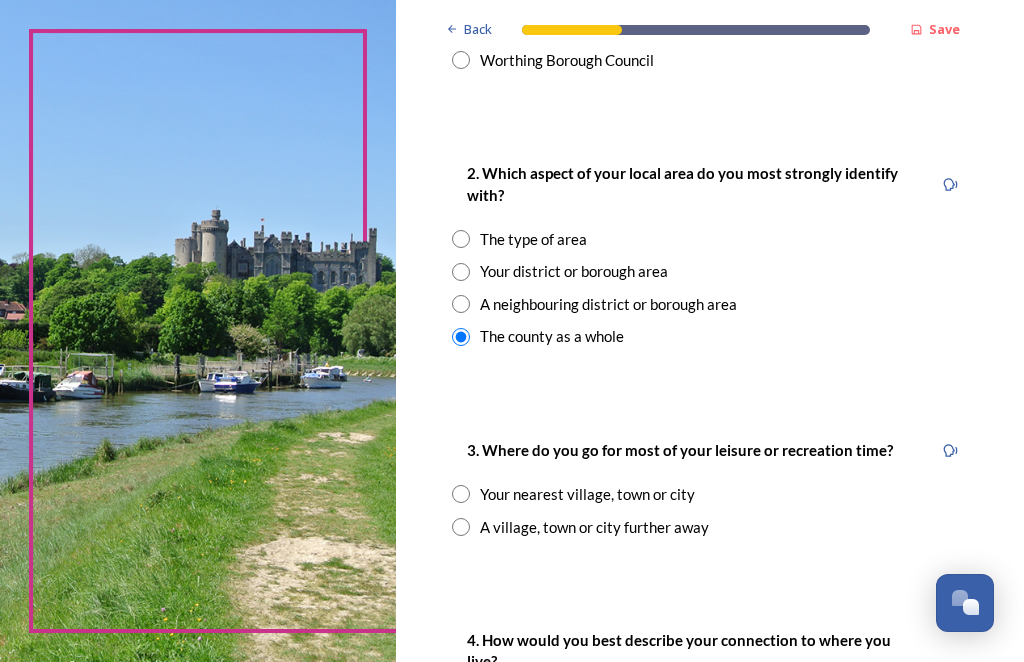 click at bounding box center (461, 239) 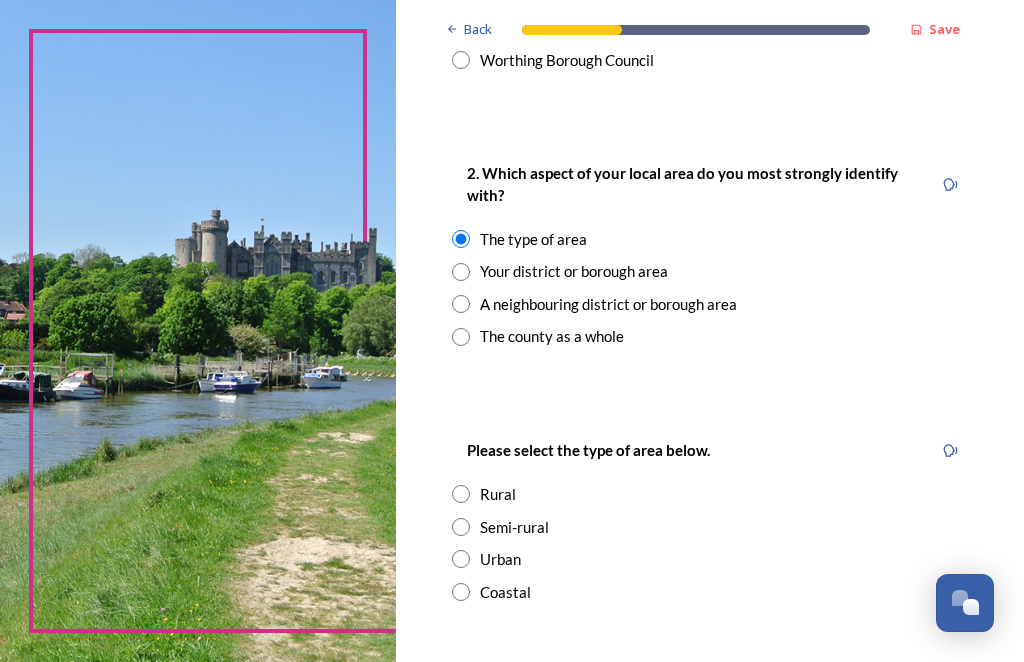 click at bounding box center [461, 304] 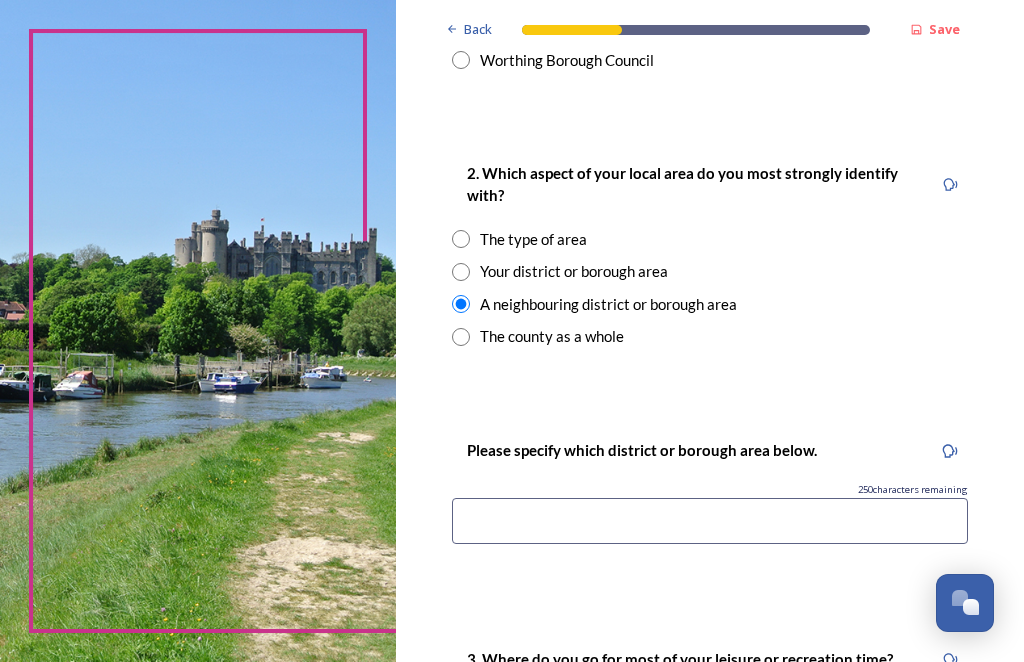 click at bounding box center [461, 272] 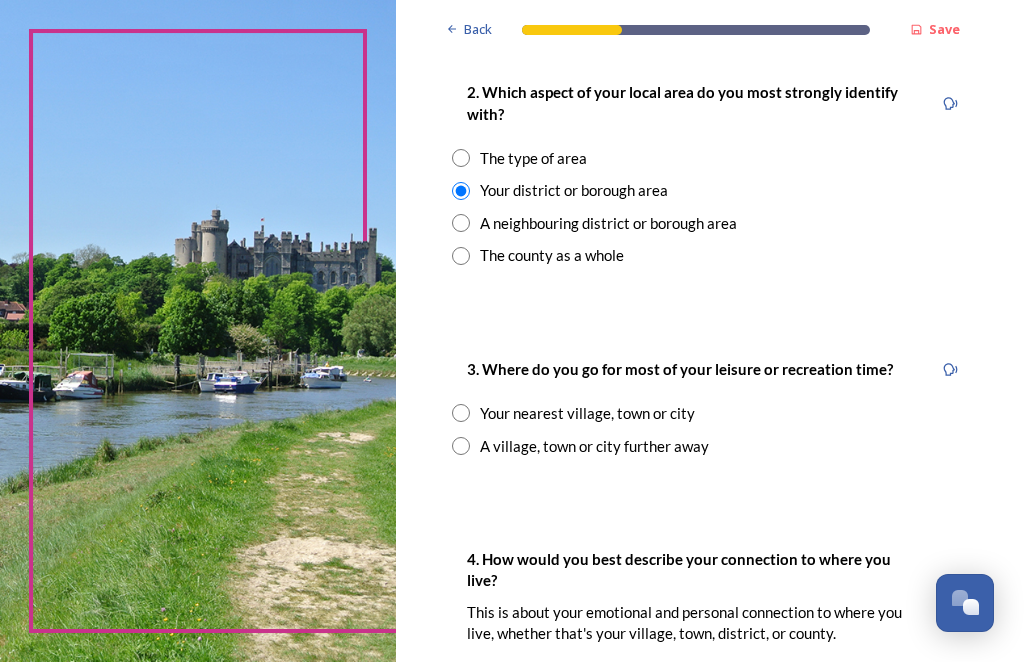 scroll, scrollTop: 873, scrollLeft: 0, axis: vertical 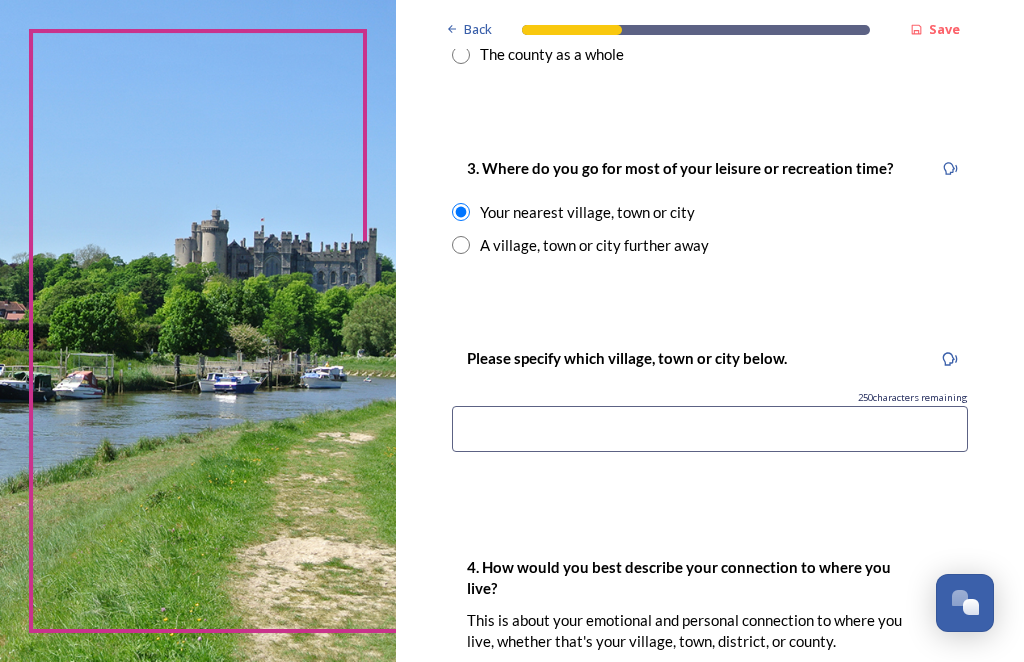 click at bounding box center (710, 429) 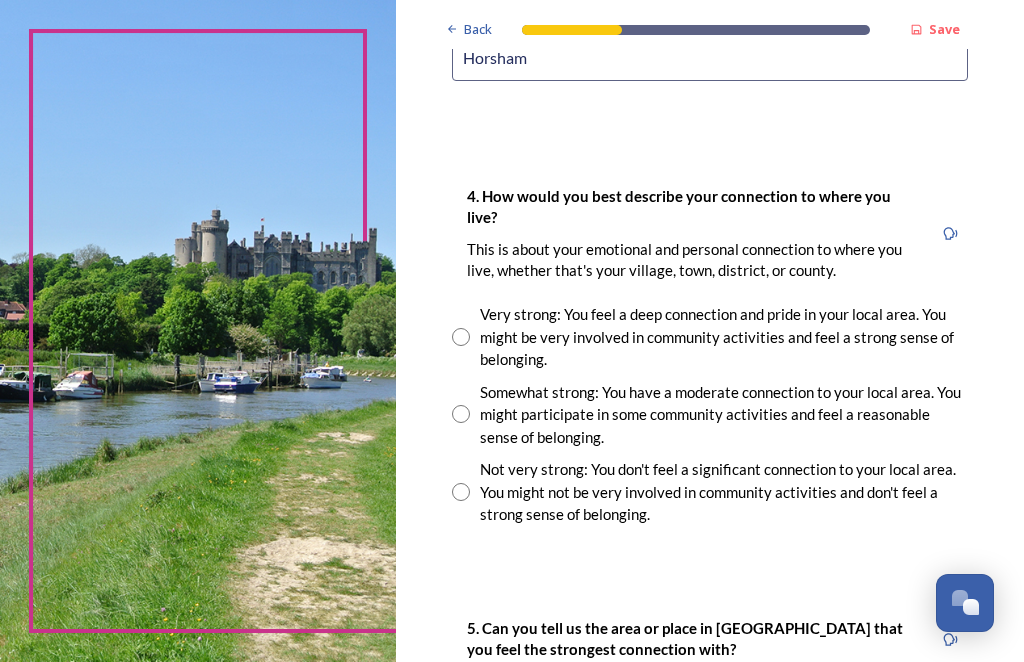scroll, scrollTop: 1446, scrollLeft: 0, axis: vertical 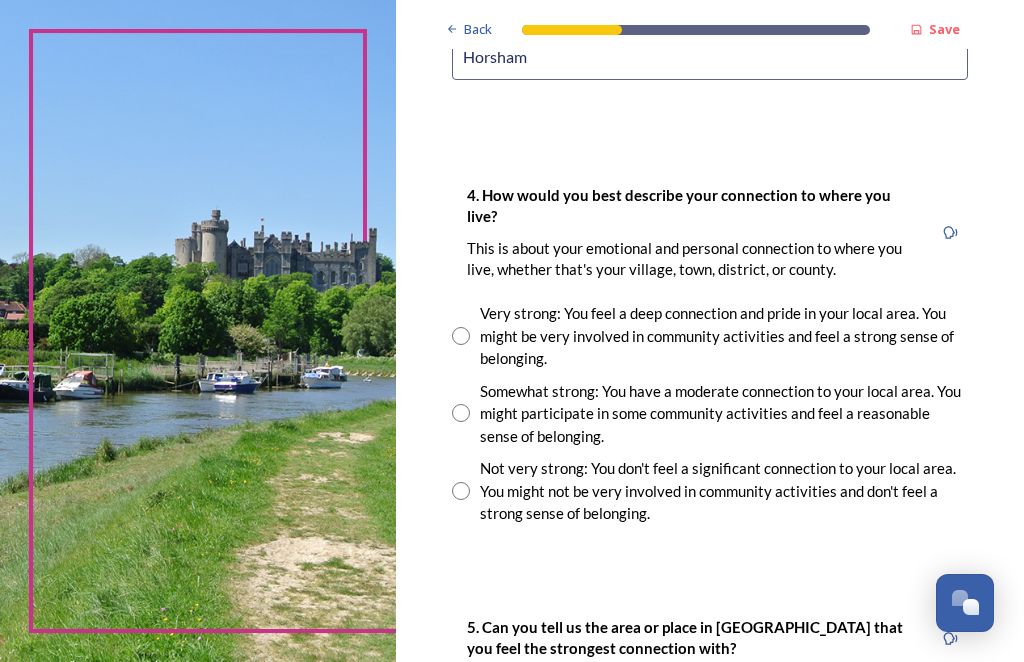 type on "Horsham" 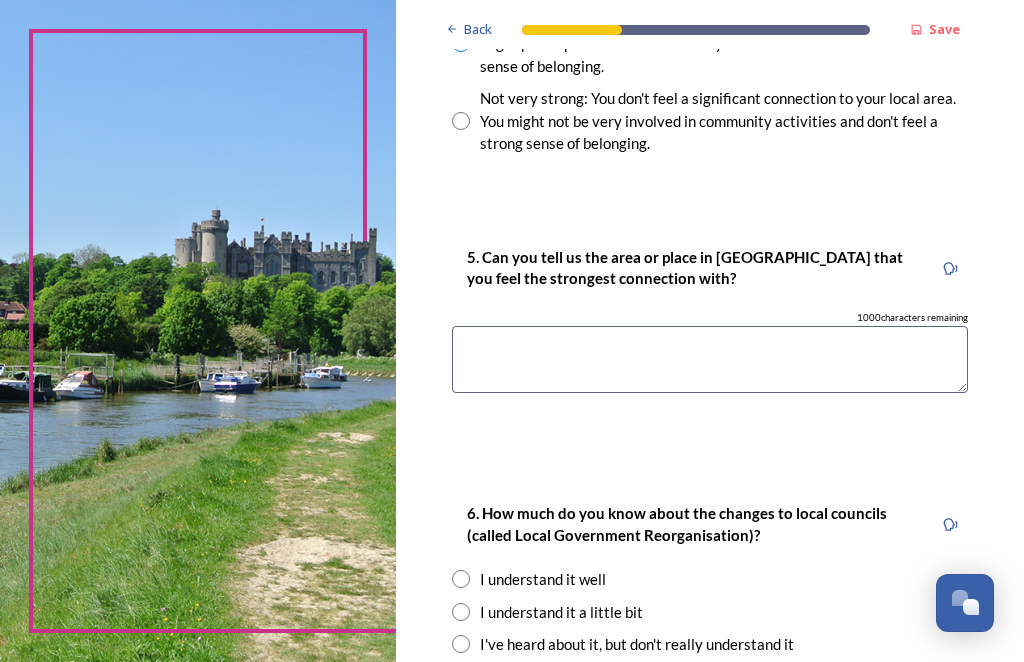 scroll, scrollTop: 1816, scrollLeft: 0, axis: vertical 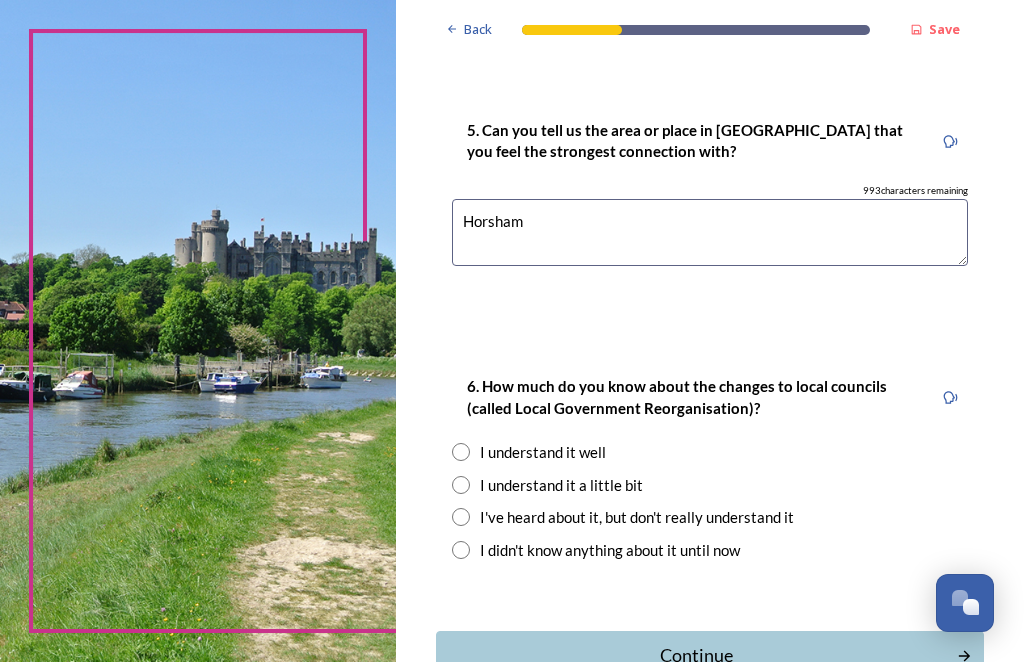 type on "Horsham" 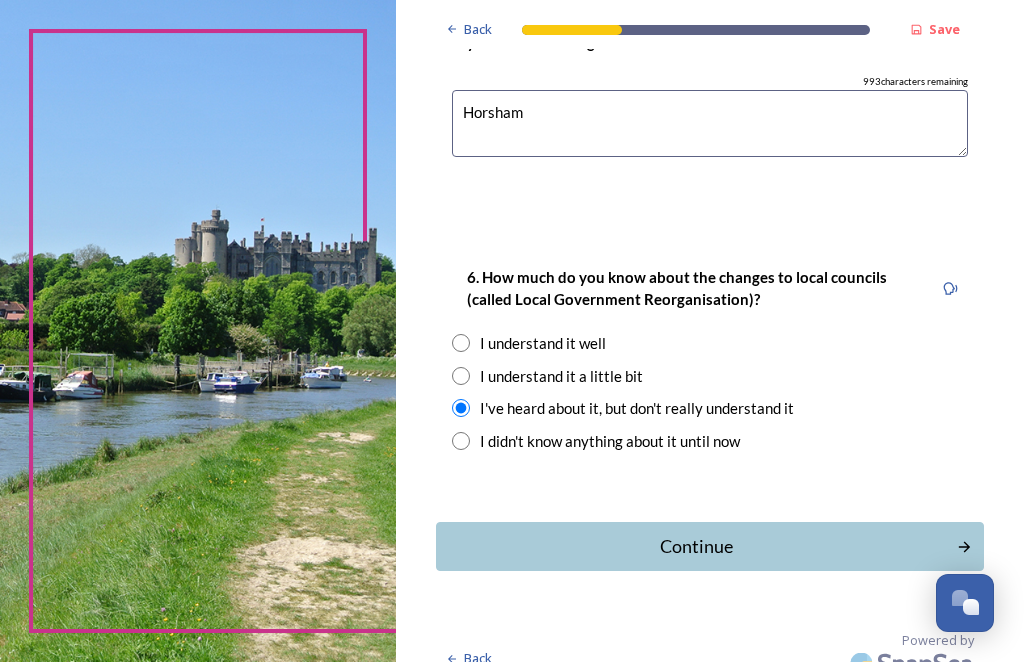 scroll, scrollTop: 2052, scrollLeft: 0, axis: vertical 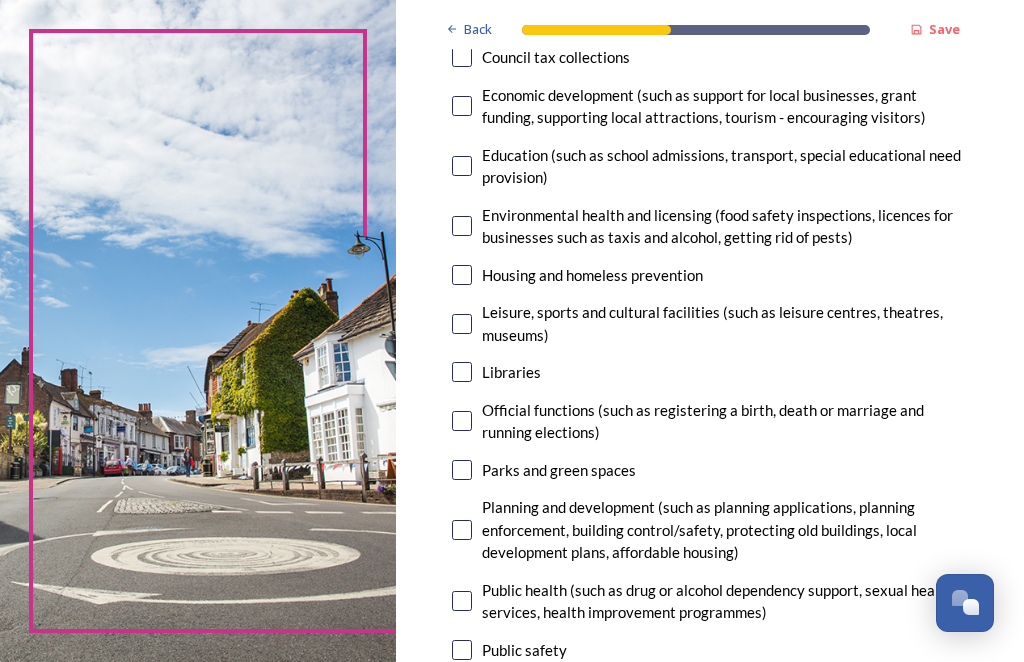 click at bounding box center [462, 421] 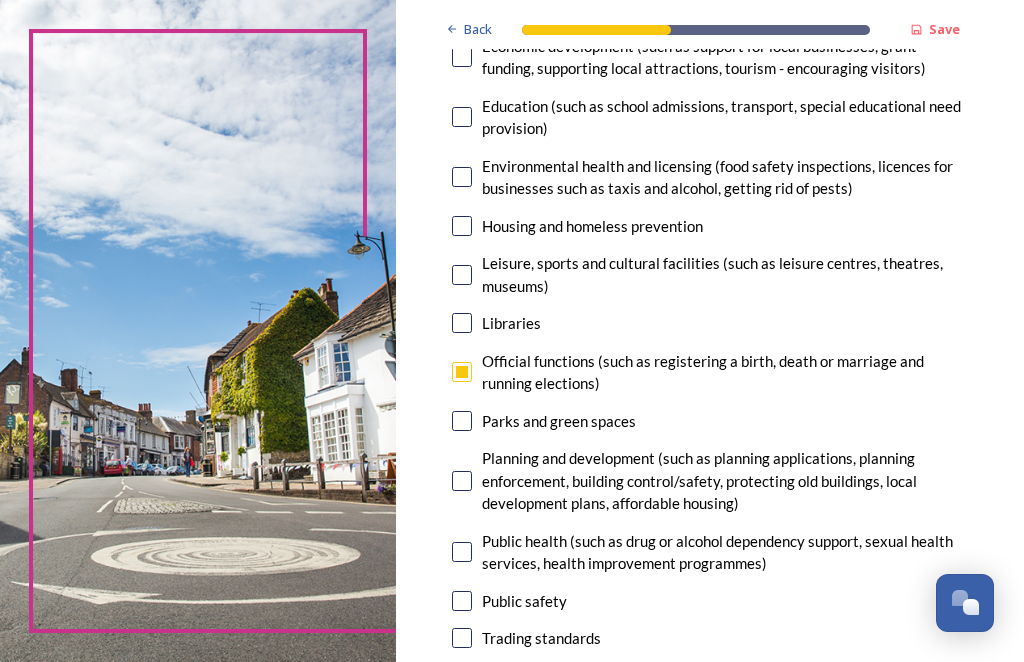scroll, scrollTop: 489, scrollLeft: 0, axis: vertical 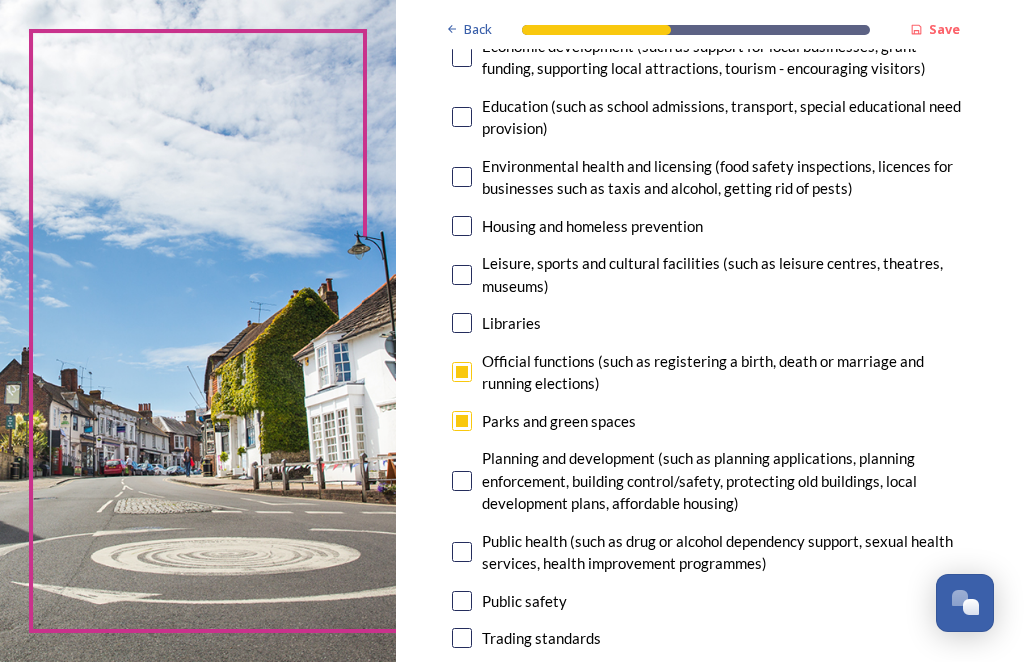 click at bounding box center [462, 481] 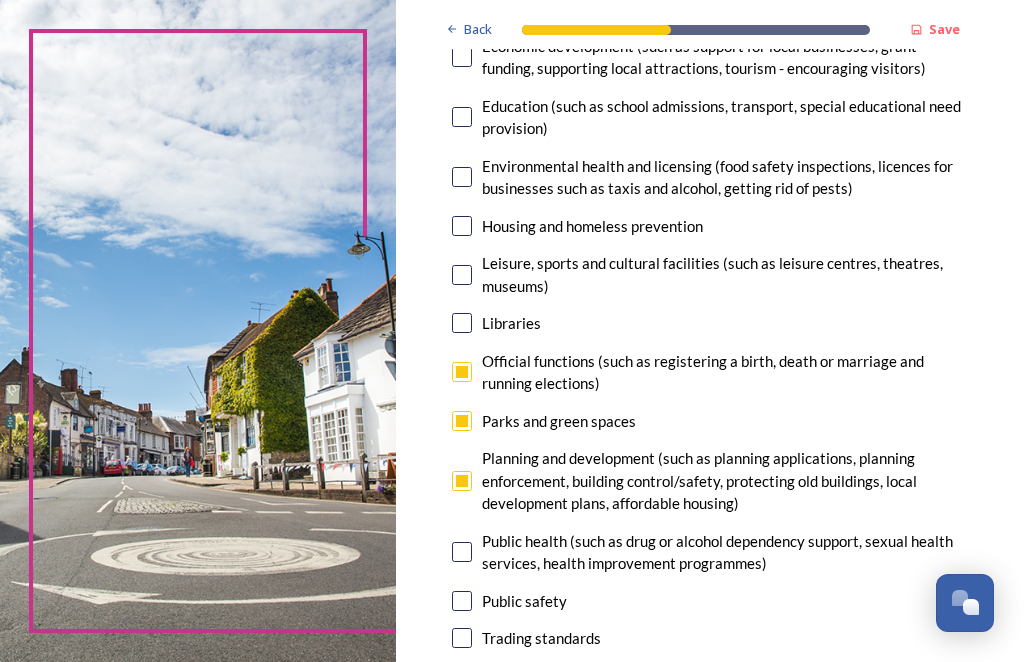 click on "7. Council services will continue, no matter what the local government structure looks like.  ﻿﻿Which of the following council services matter most to you?  You can select up to five options. 2  choice(s) remaining Adult social care   Children's services (such as looked-after children, those with special educational needs or disability, fostering or adoption) Communities (such as public events, activities for young people or families) Council tax collections Economic development (such as support for local businesses, grant funding, supporting local attractions, tourism - encouraging visitors)  Education (such as school admissions, transport, special educational need provision)  Environmental health and licensing (food safety inspections, licences for businesses such as taxis and alcohol, getting rid of pests) Housing and homeless prevention Leisure, sports and cultural facilities (such as leisure centres, theatres, museums) Libraries Parks and green spaces Public safety Trading standards" at bounding box center (710, 248) 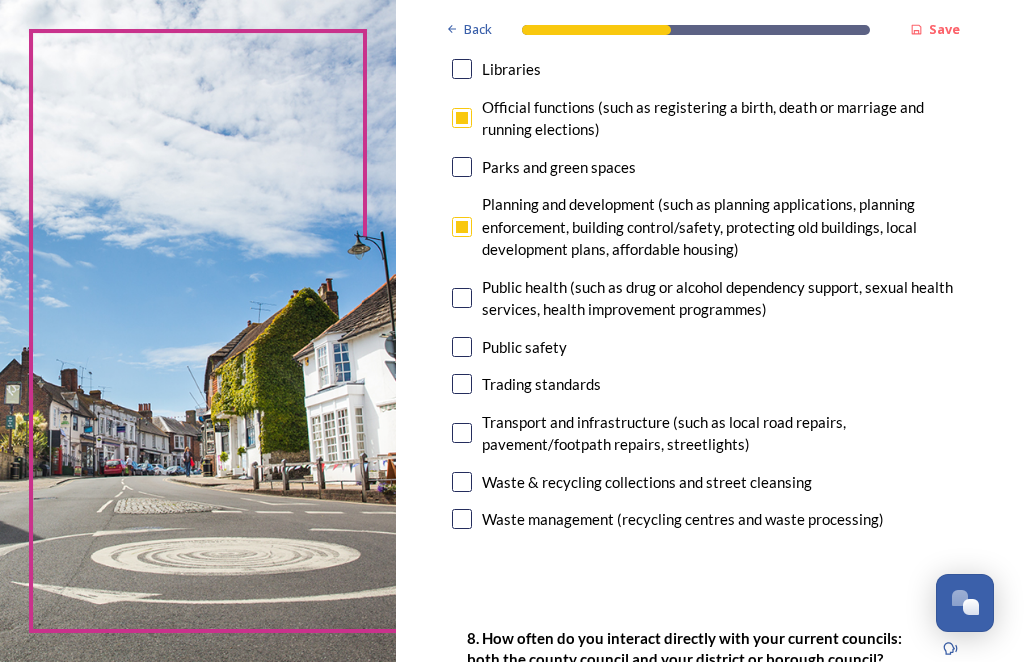 scroll, scrollTop: 743, scrollLeft: 0, axis: vertical 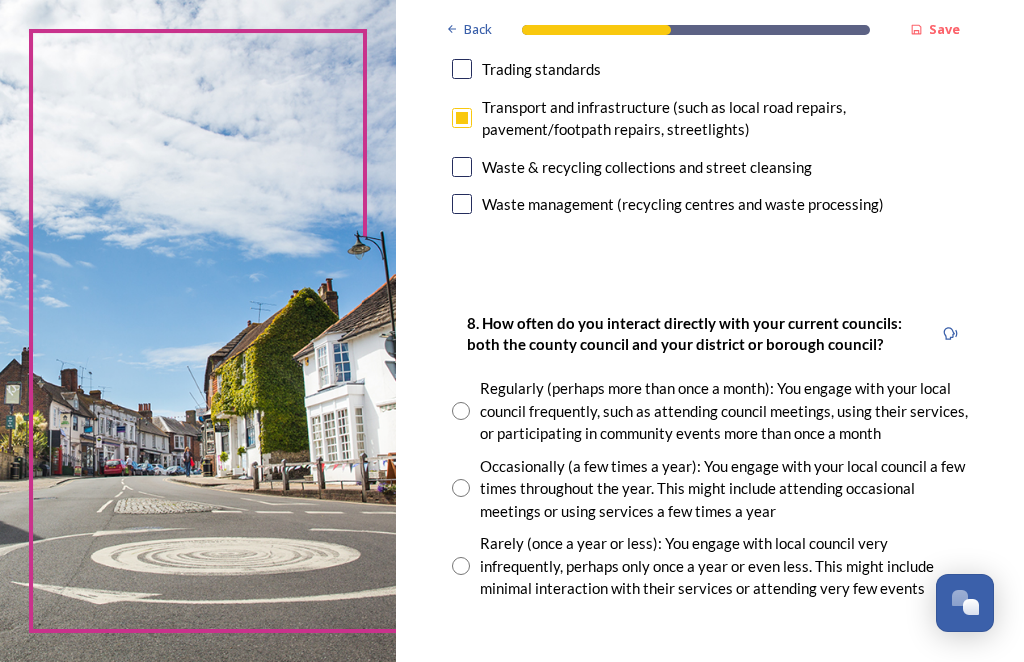 click on "Rarely (once a year or less): You engage with local council very infrequently, perhaps only once a year or even less. This might include minimal interaction with their services or attending very few events" at bounding box center [710, 566] 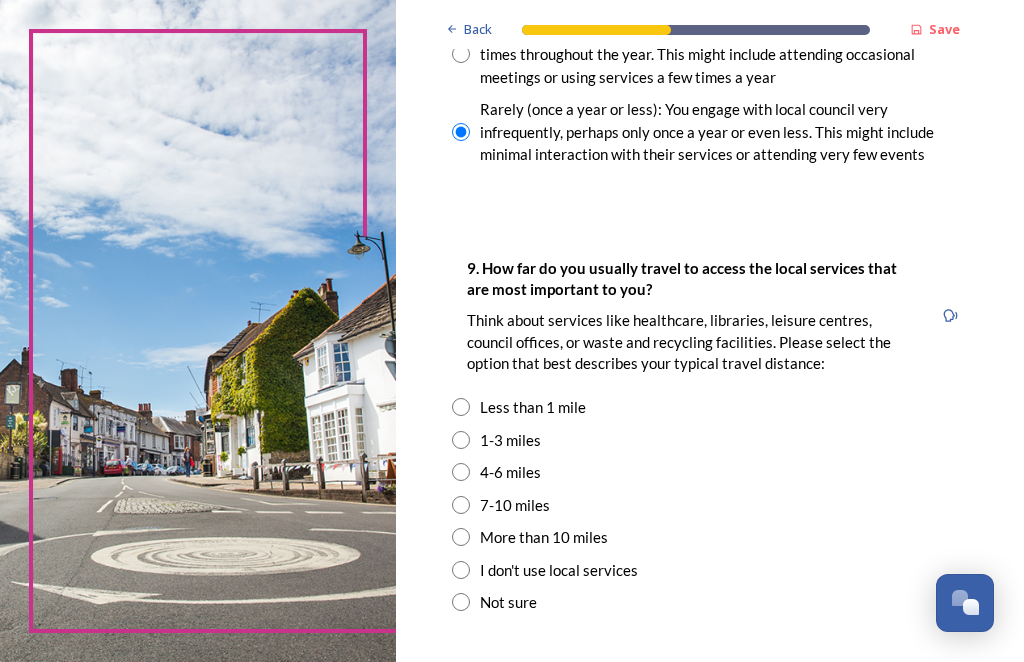 scroll, scrollTop: 1494, scrollLeft: 0, axis: vertical 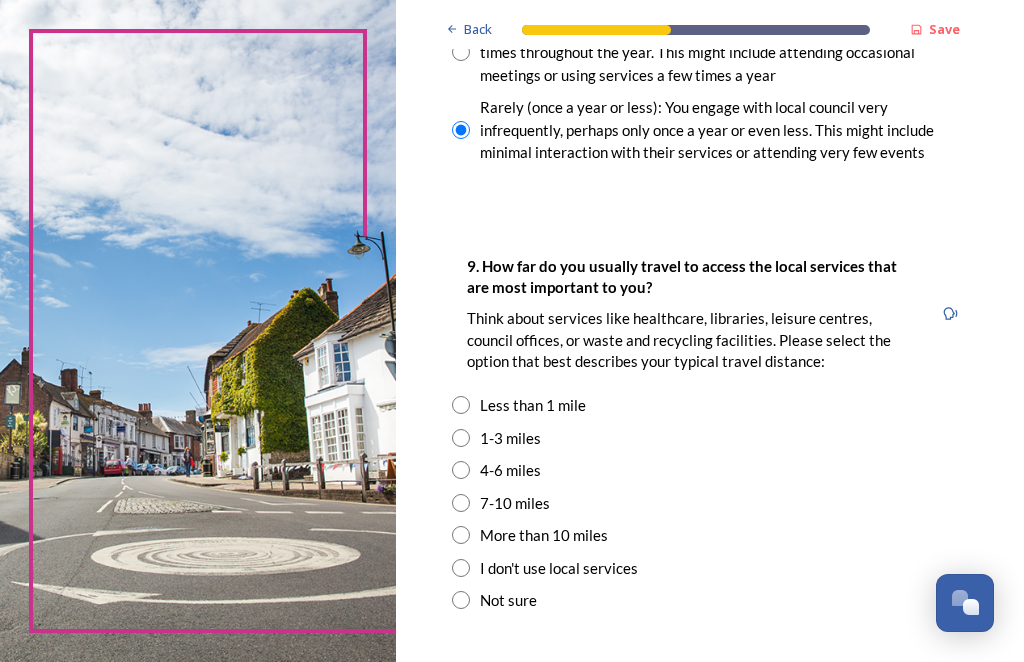click at bounding box center [461, 438] 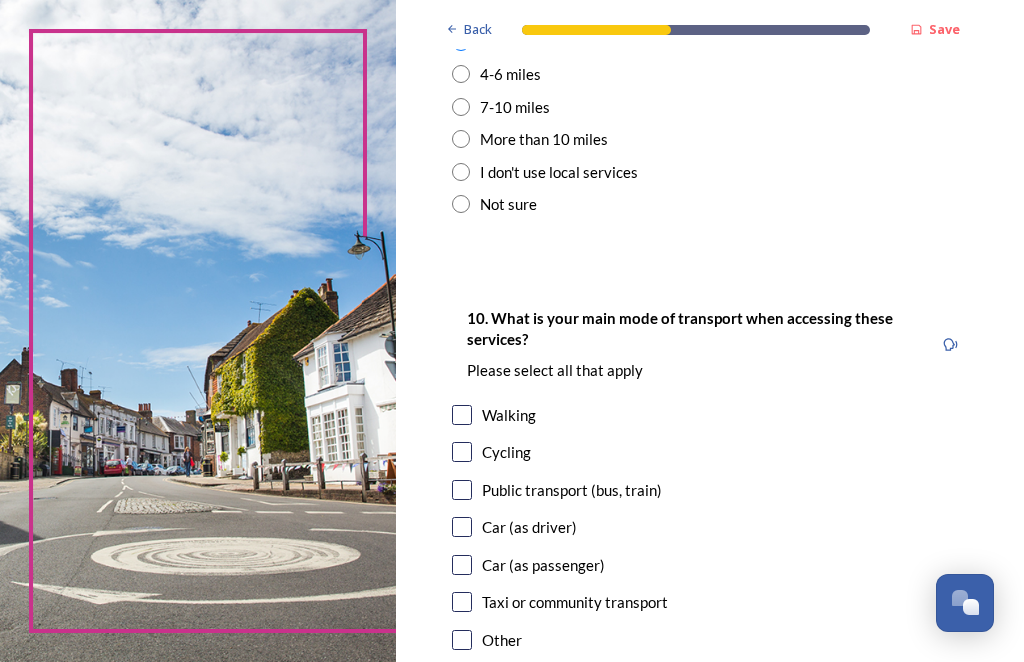 scroll, scrollTop: 1891, scrollLeft: 0, axis: vertical 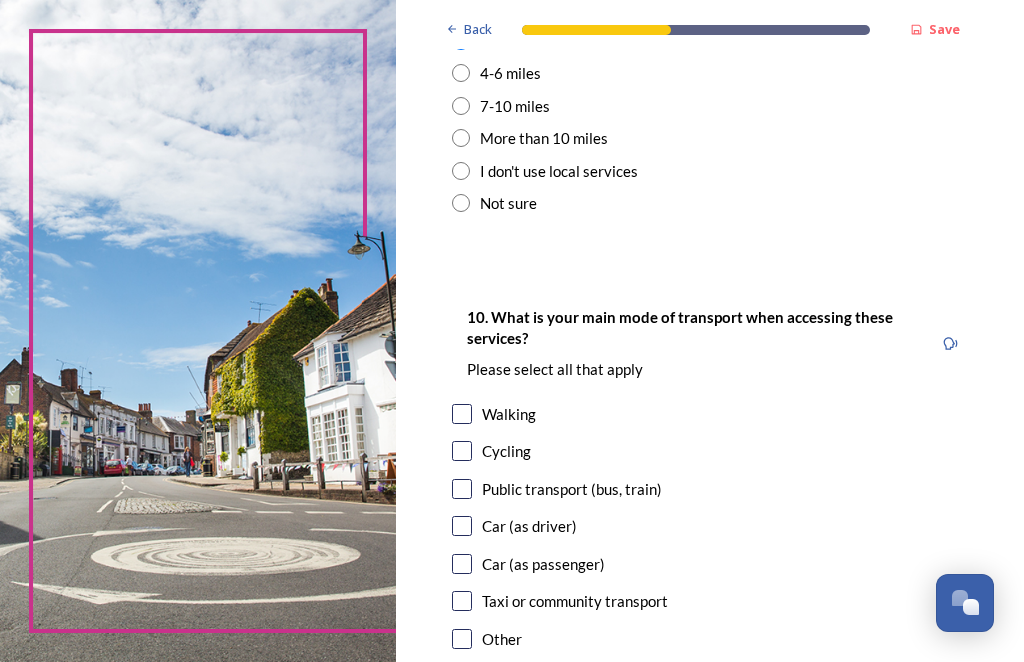 click at bounding box center [462, 414] 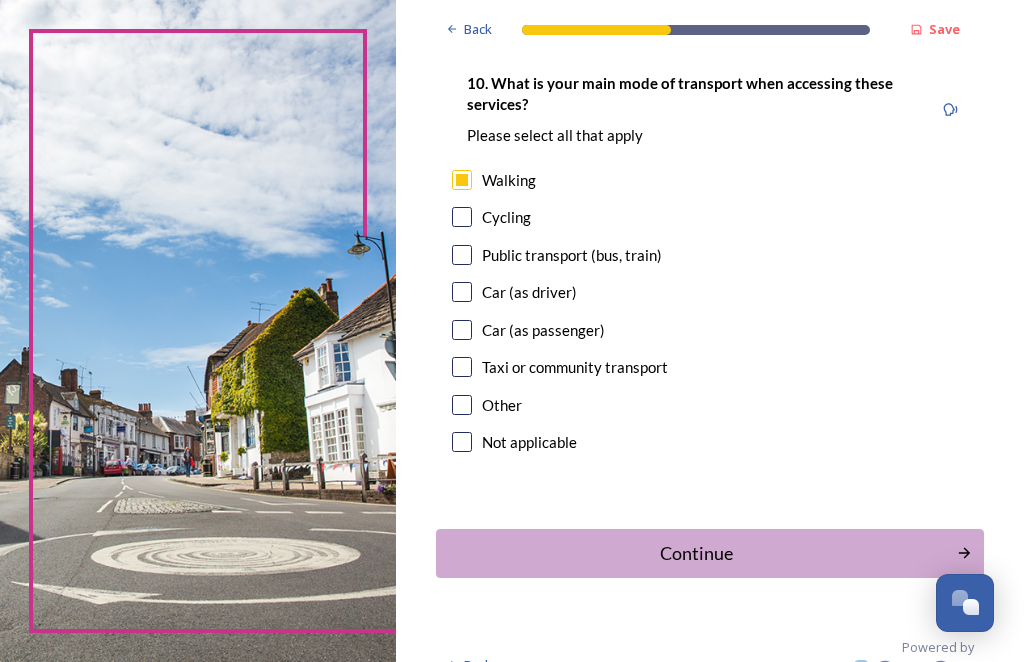 scroll, scrollTop: 2124, scrollLeft: 0, axis: vertical 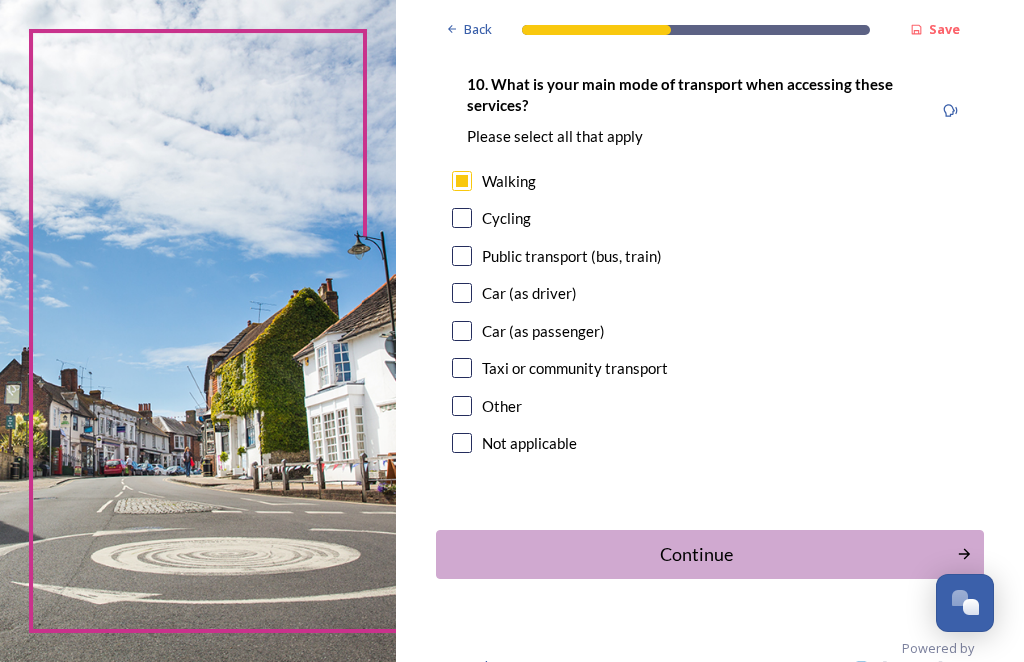 click on "Continue" at bounding box center [696, 554] 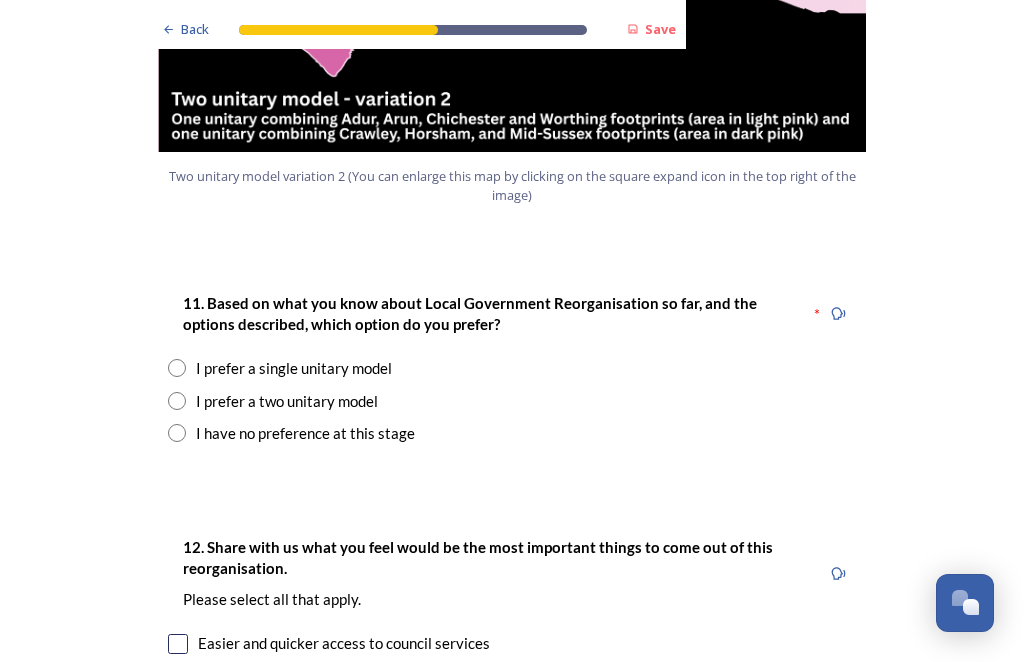 scroll, scrollTop: 2503, scrollLeft: 0, axis: vertical 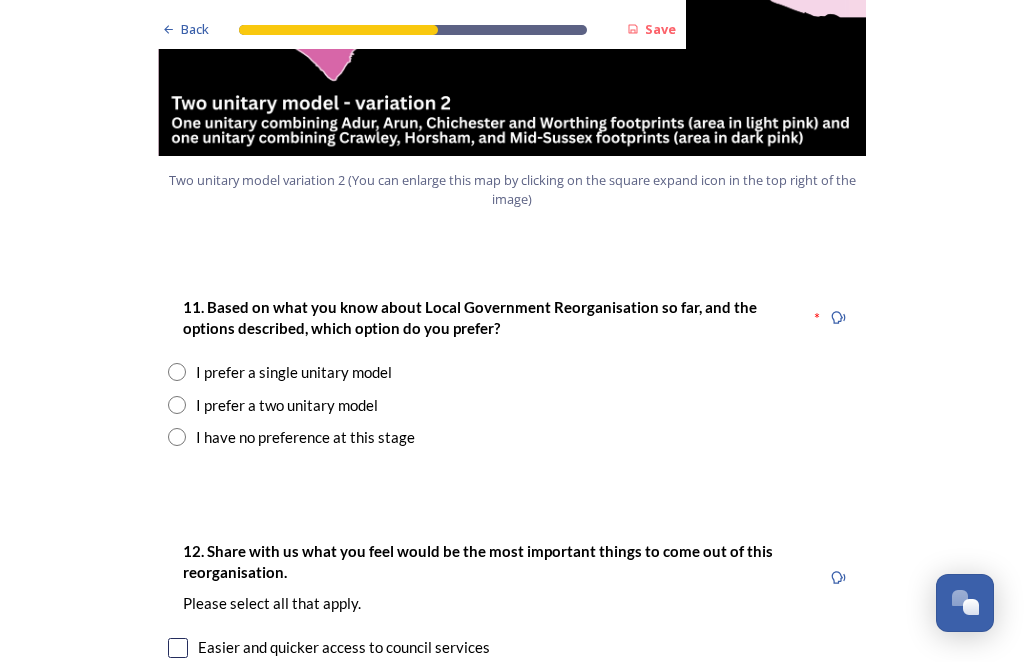 click at bounding box center [177, 437] 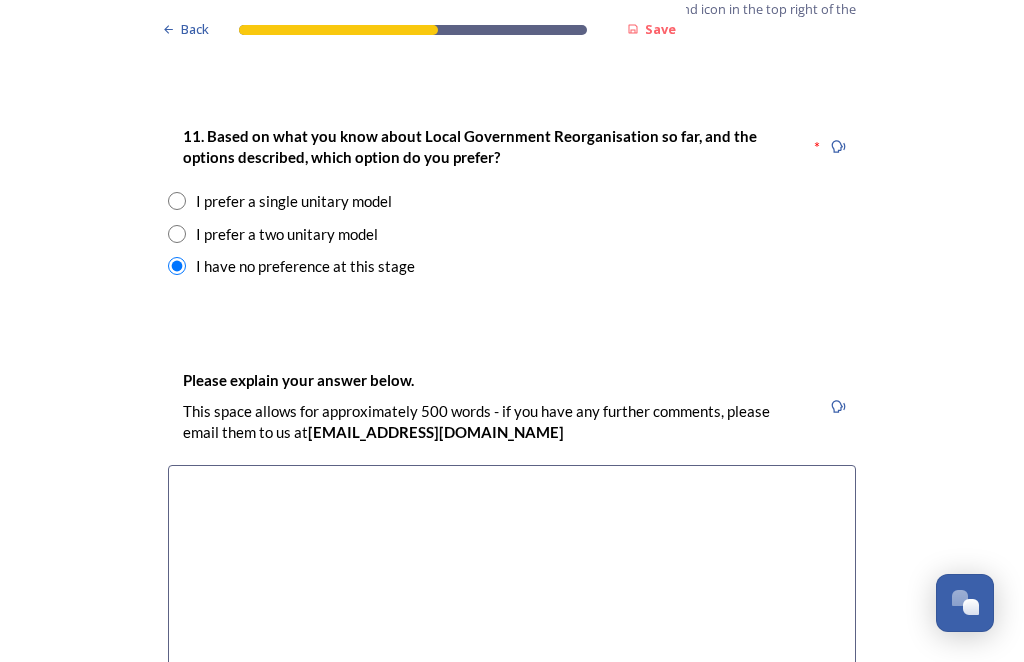 scroll, scrollTop: 2666, scrollLeft: 0, axis: vertical 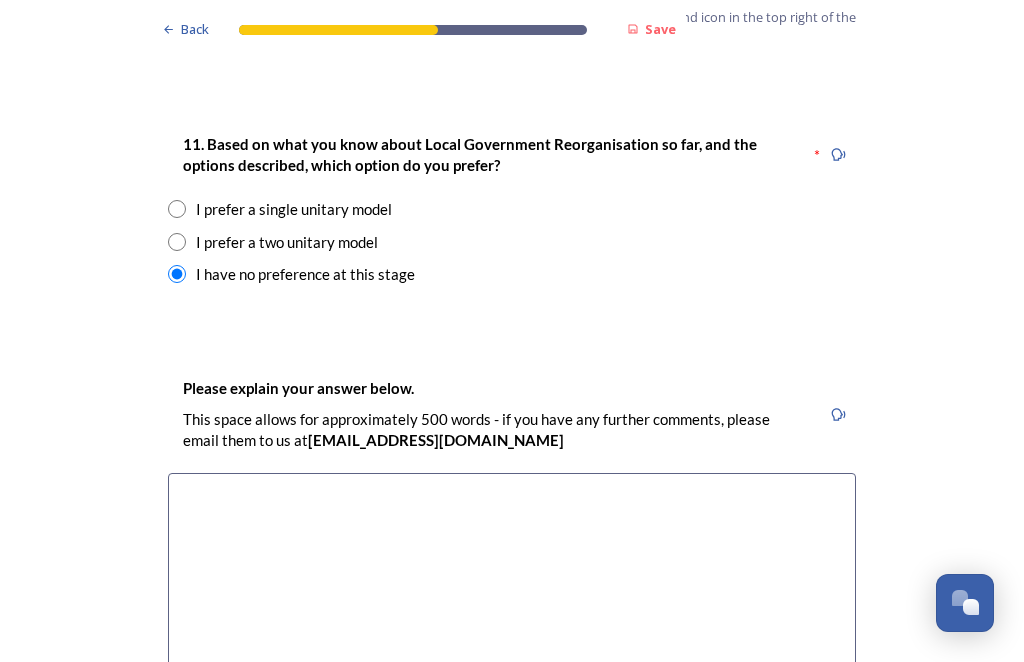 click at bounding box center (512, 585) 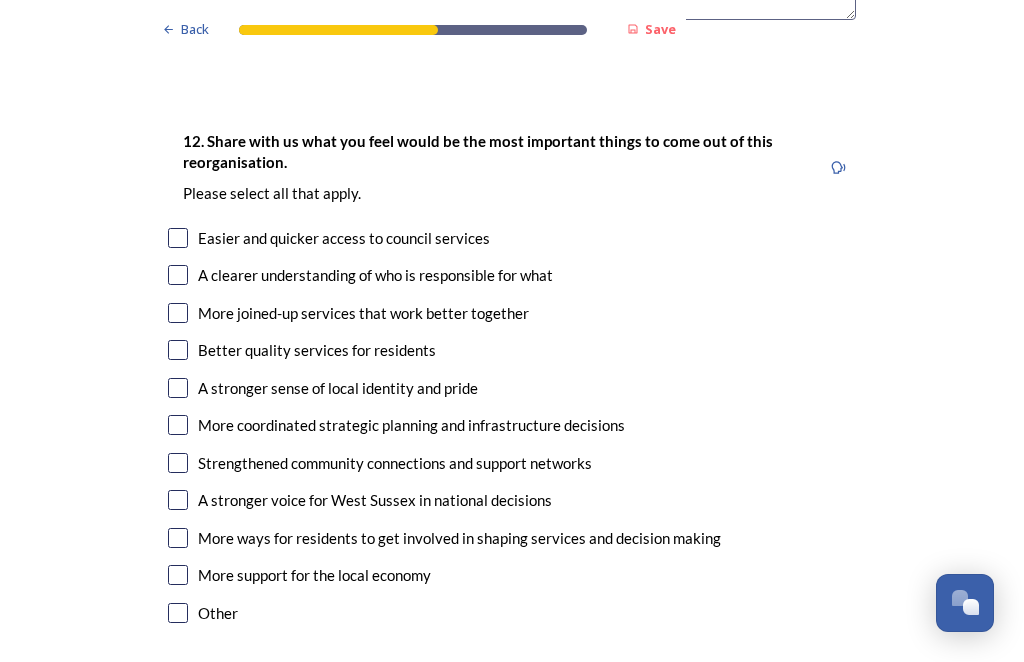 scroll, scrollTop: 3344, scrollLeft: 0, axis: vertical 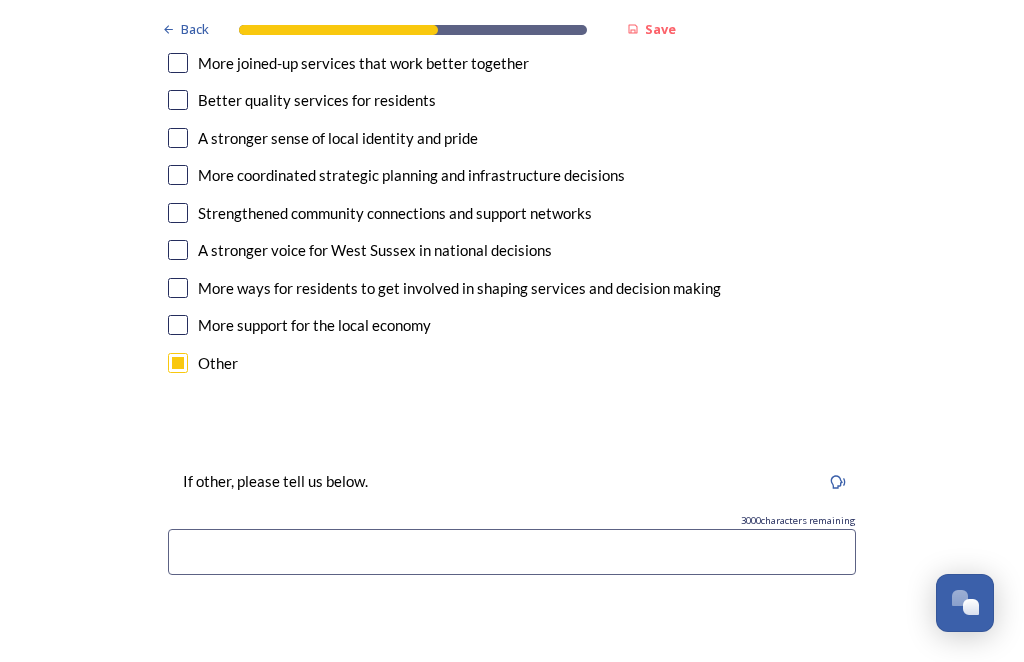 click at bounding box center (512, 552) 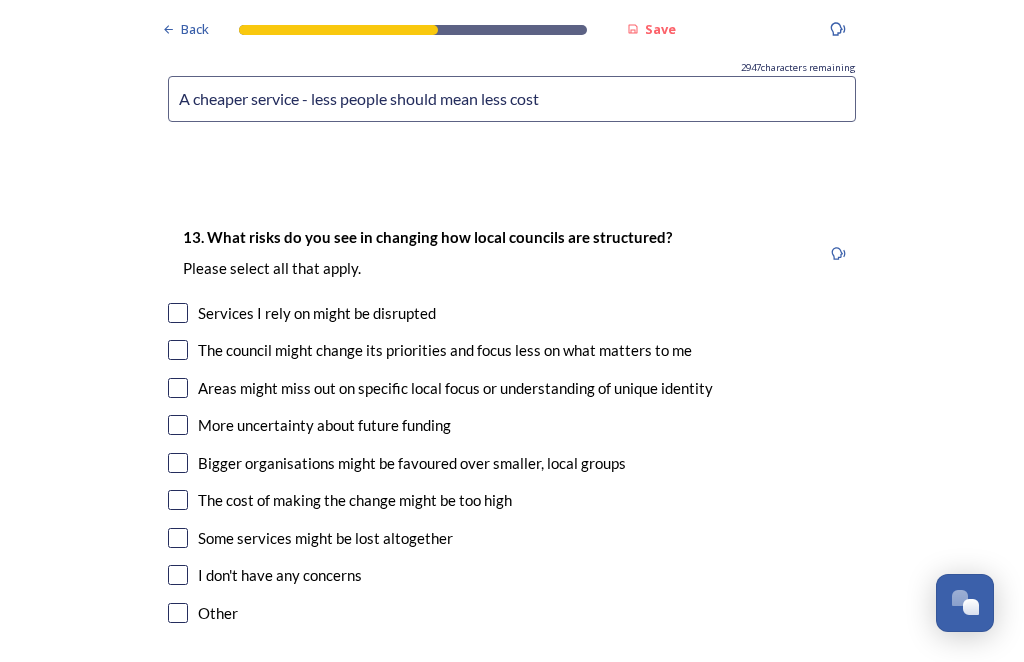 scroll, scrollTop: 4047, scrollLeft: 0, axis: vertical 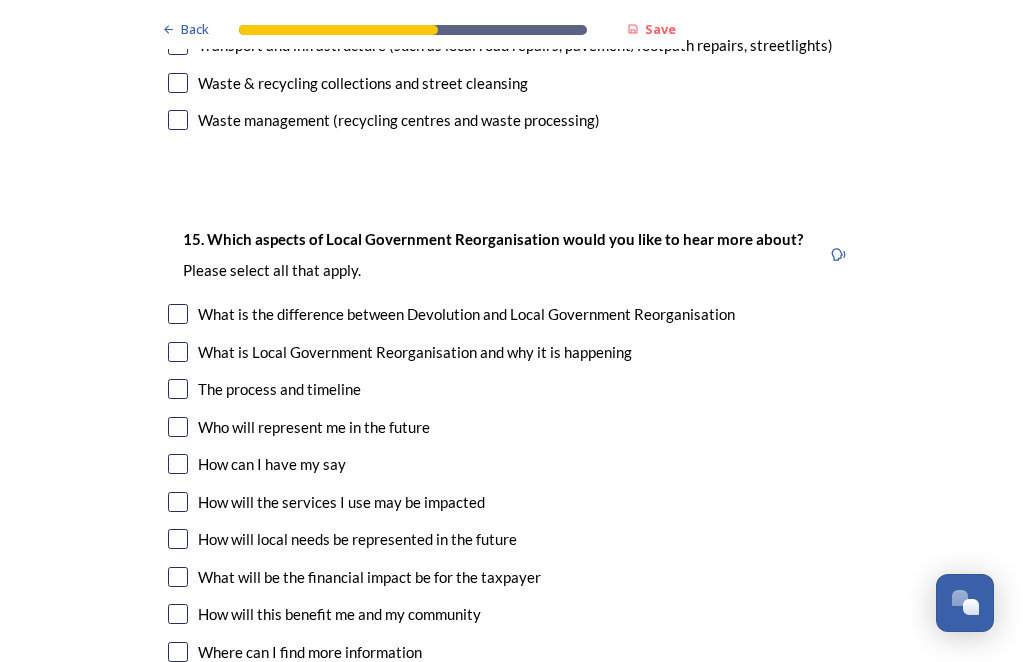 click at bounding box center [178, 352] 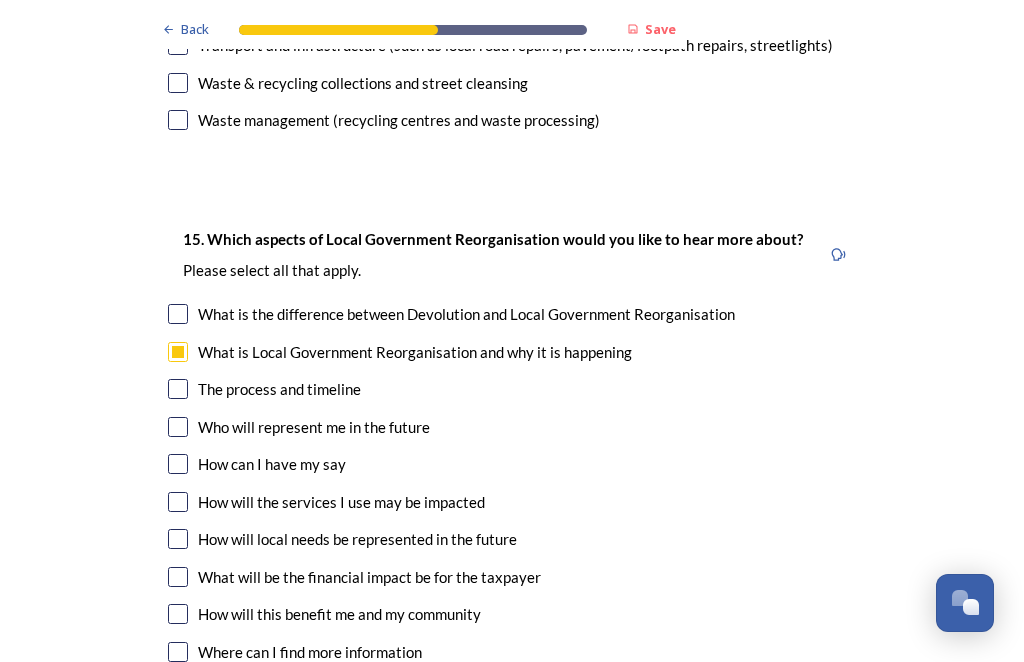 click at bounding box center (178, 427) 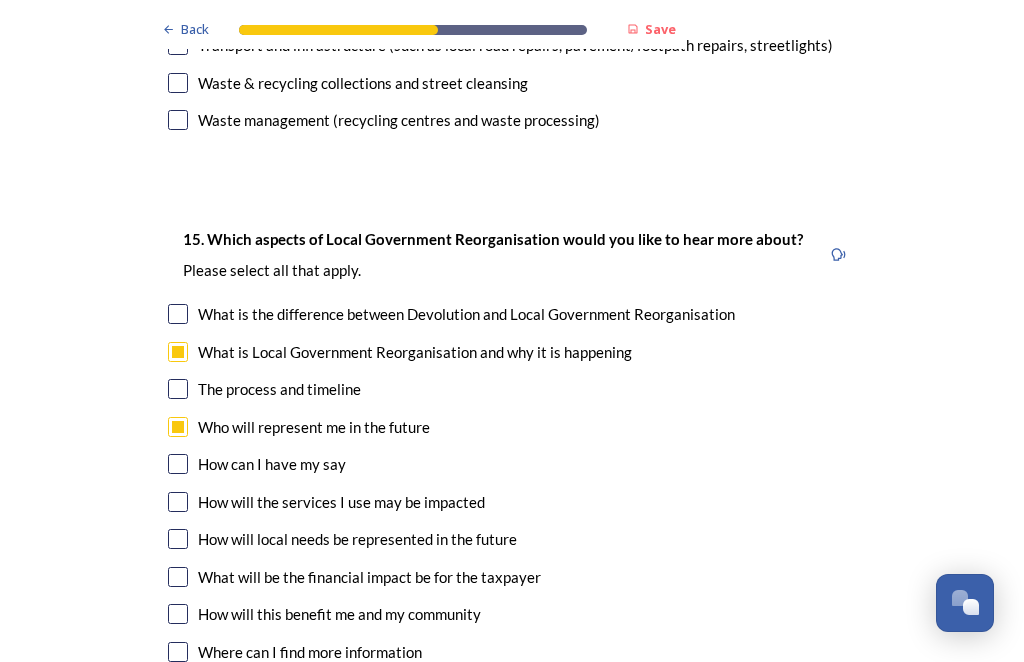 click at bounding box center (178, 464) 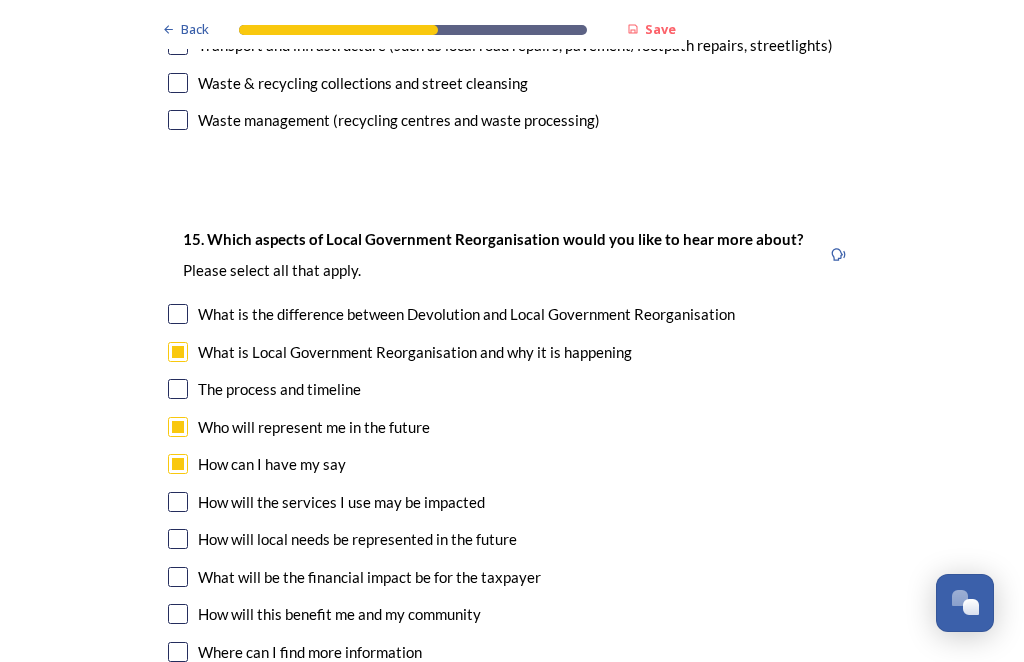click at bounding box center (178, 502) 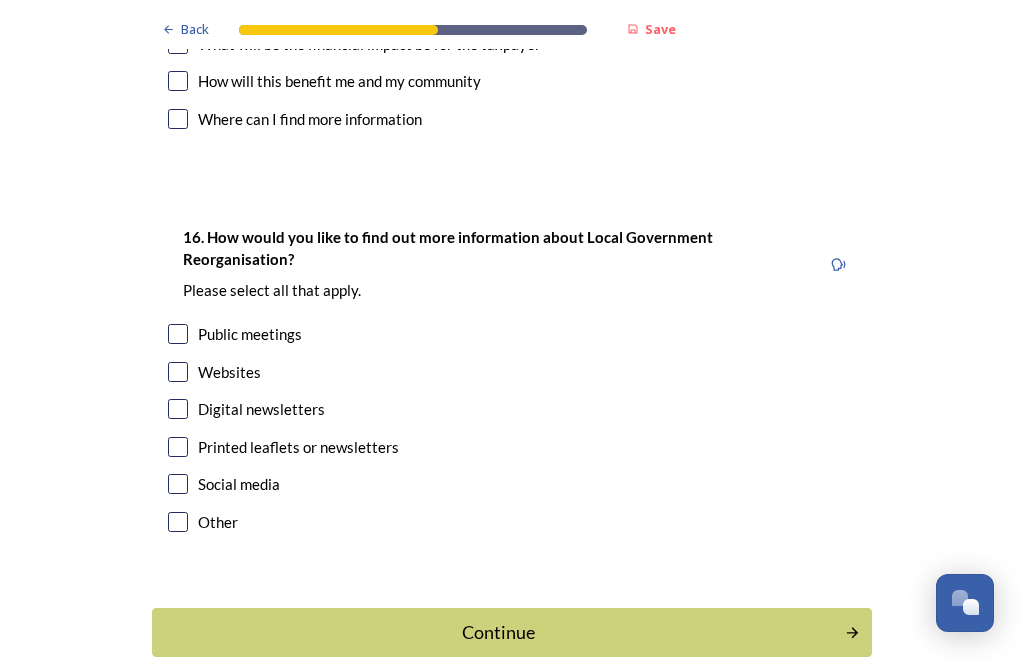 scroll, scrollTop: 6110, scrollLeft: 0, axis: vertical 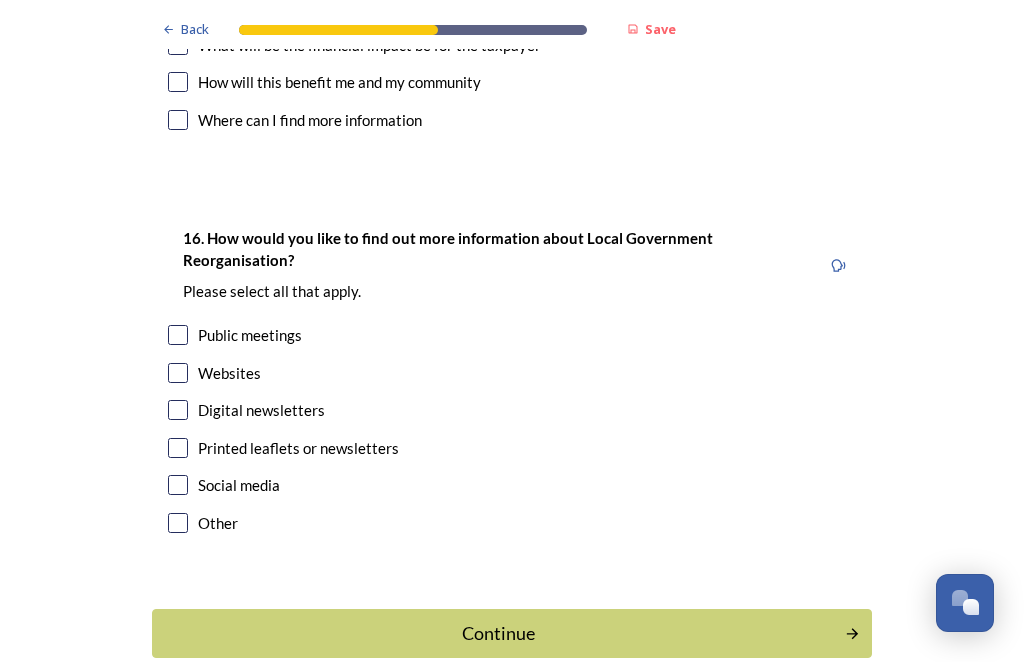click at bounding box center [178, 373] 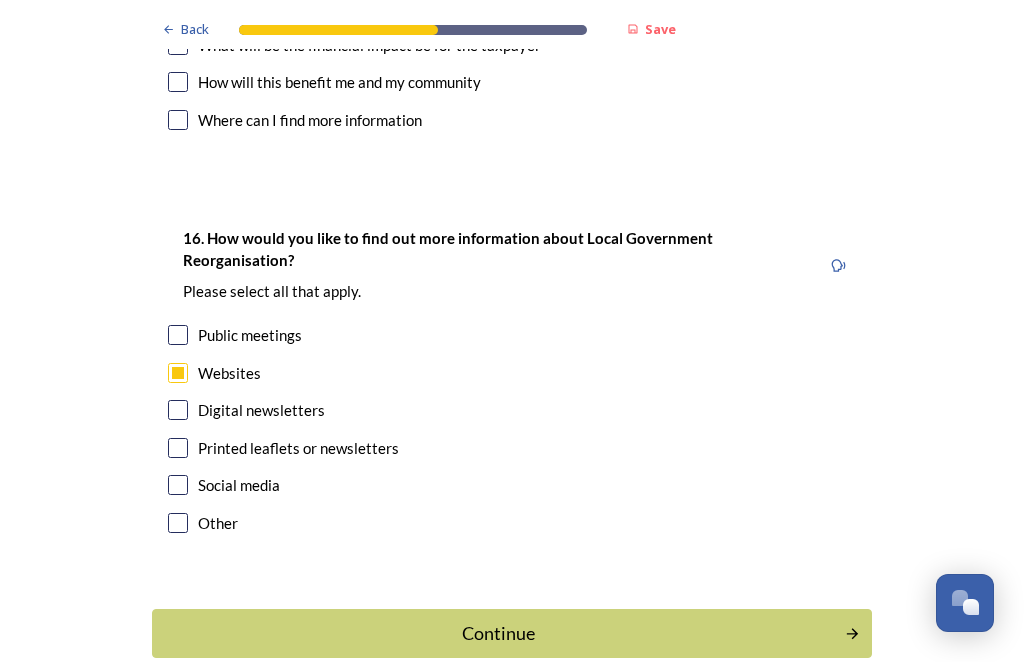 click on "Continue" at bounding box center (512, 633) 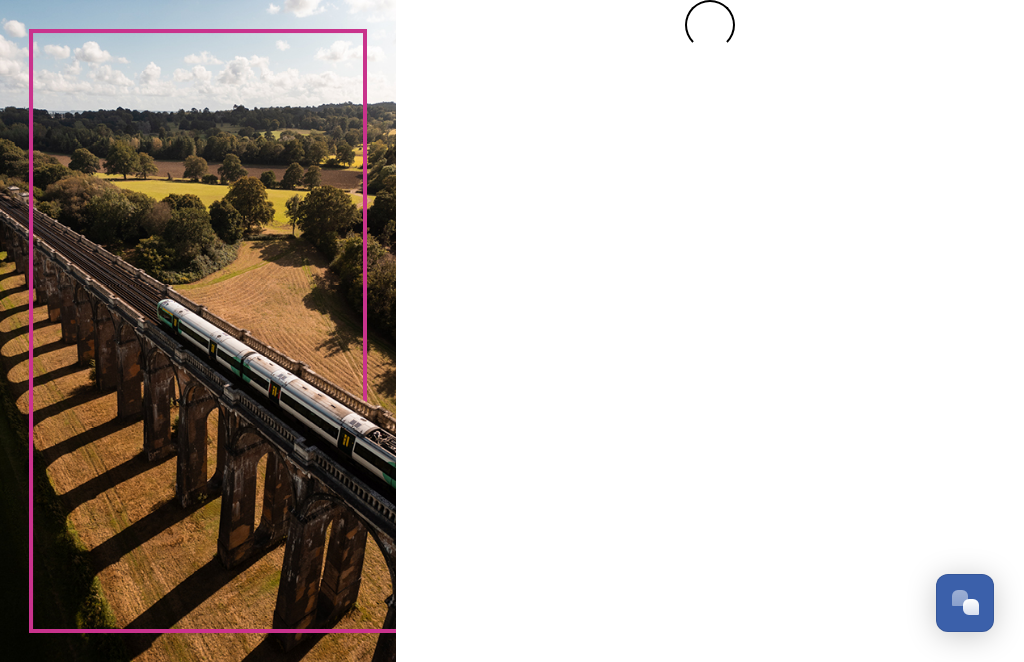 scroll, scrollTop: 0, scrollLeft: 0, axis: both 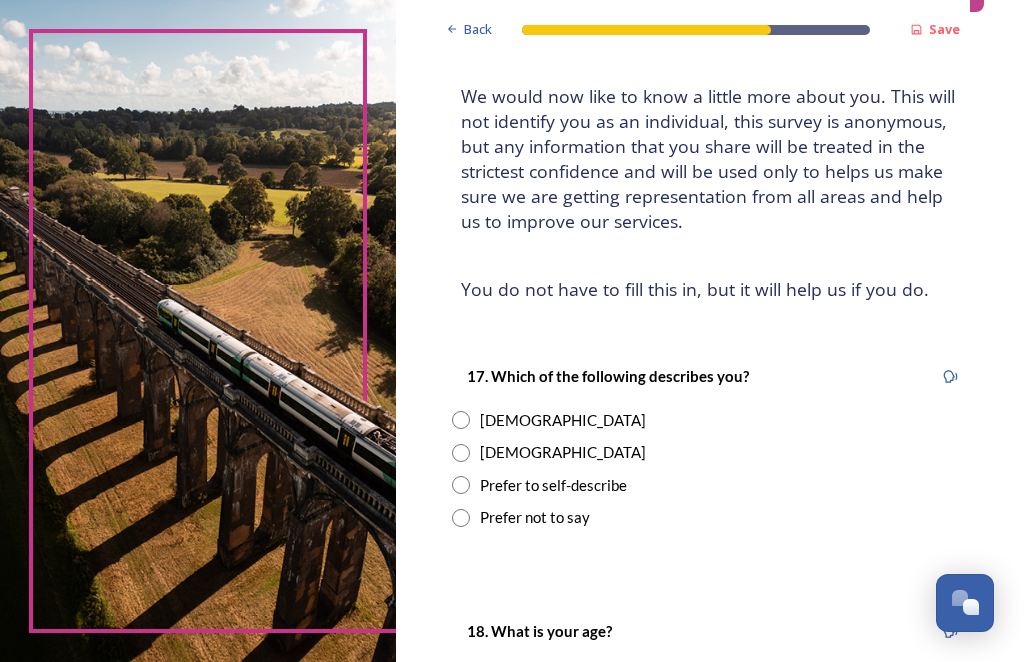 click at bounding box center [461, 453] 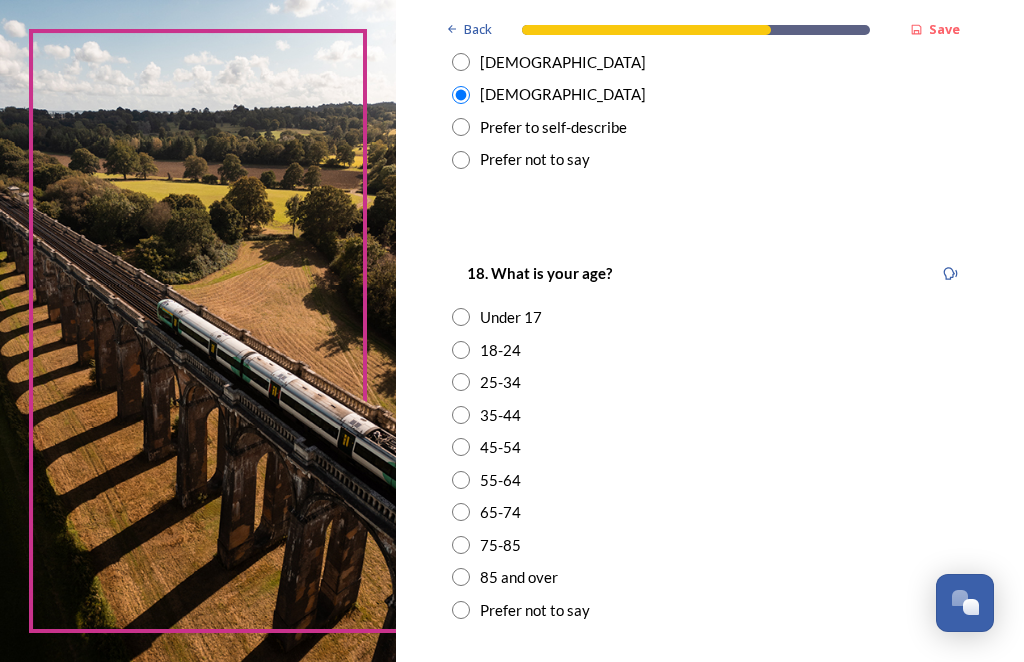 scroll, scrollTop: 470, scrollLeft: 0, axis: vertical 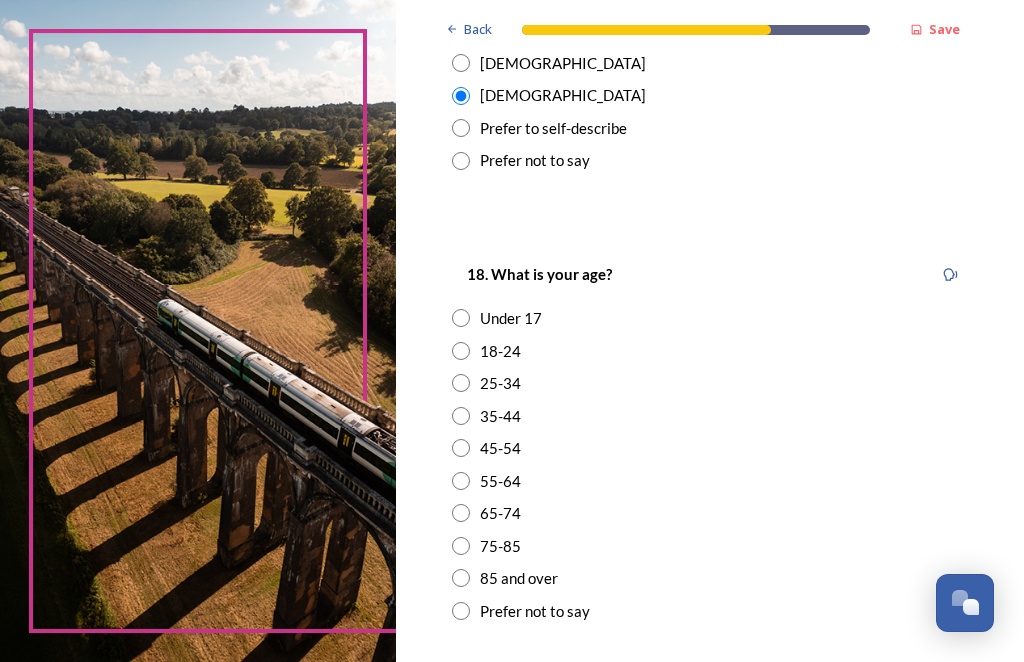 click at bounding box center [461, 513] 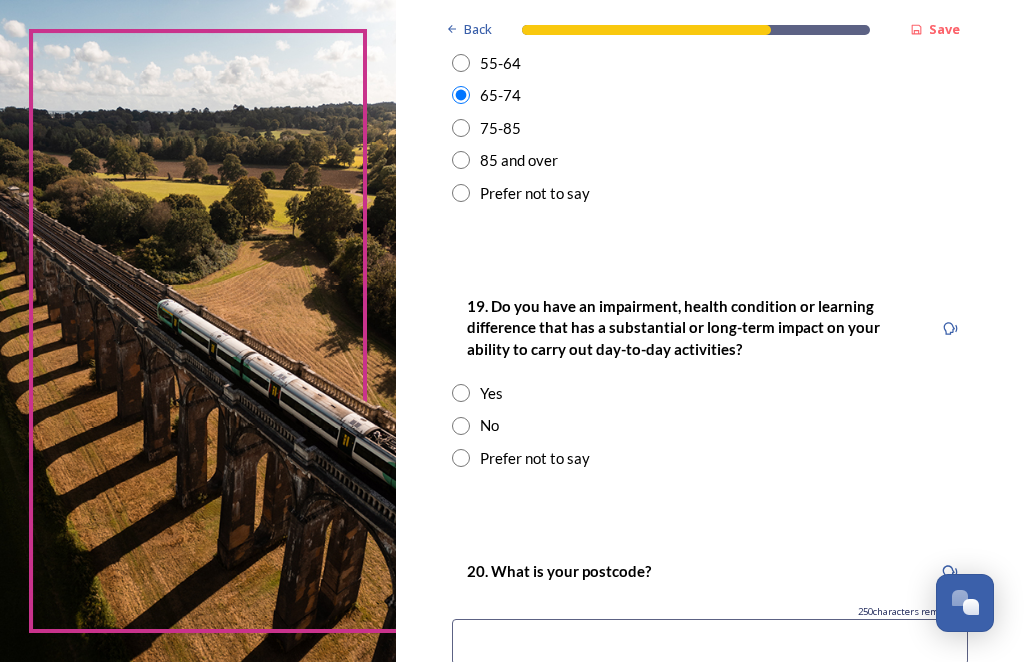 scroll, scrollTop: 888, scrollLeft: 0, axis: vertical 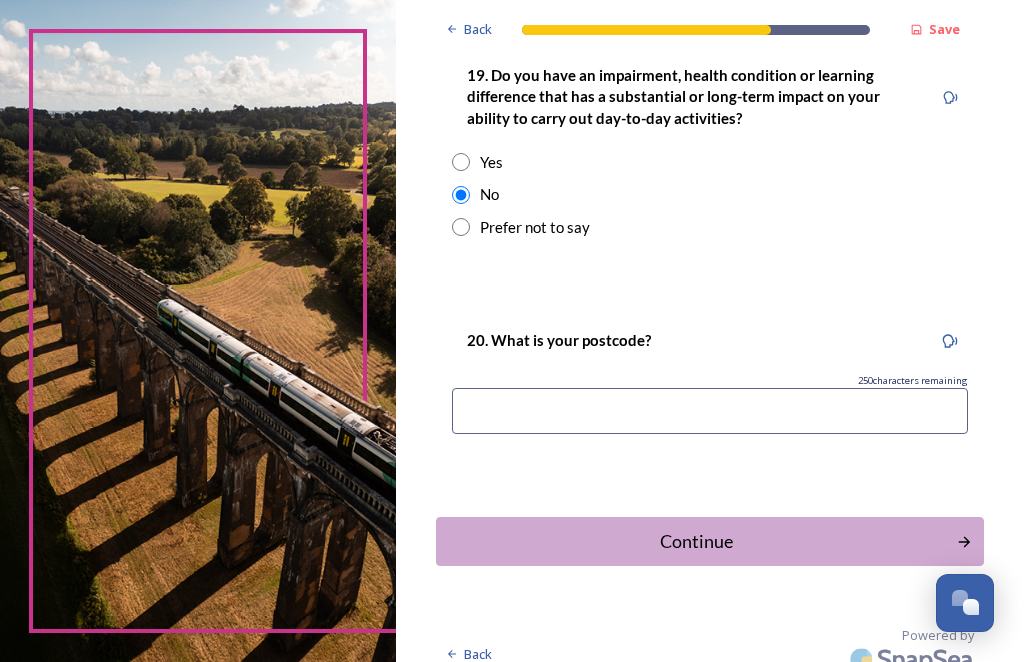 click at bounding box center (710, 411) 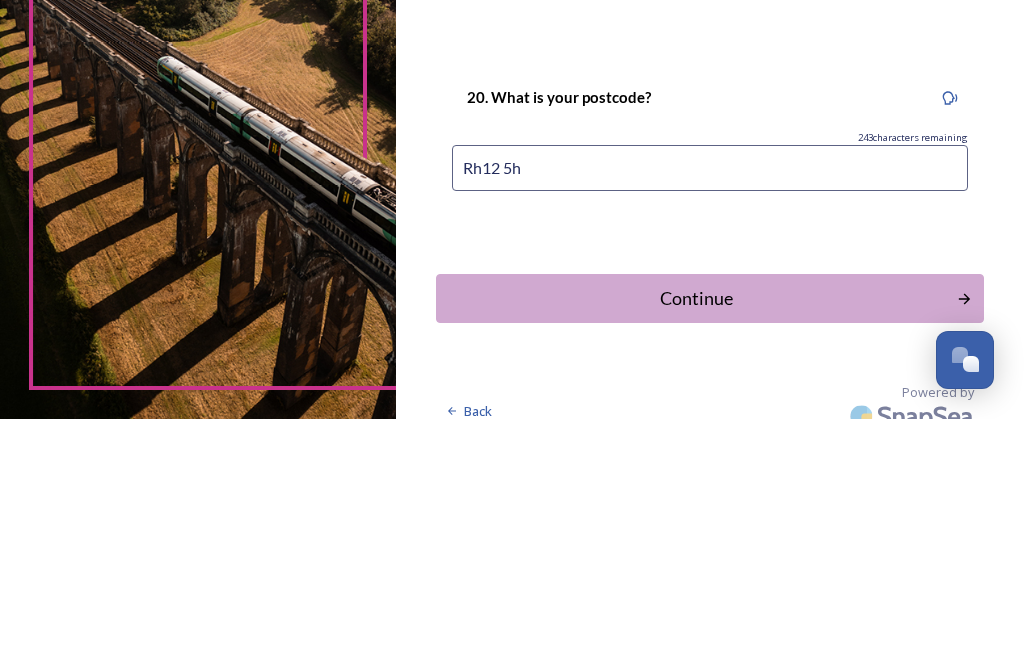 type on "Rh12 5hr" 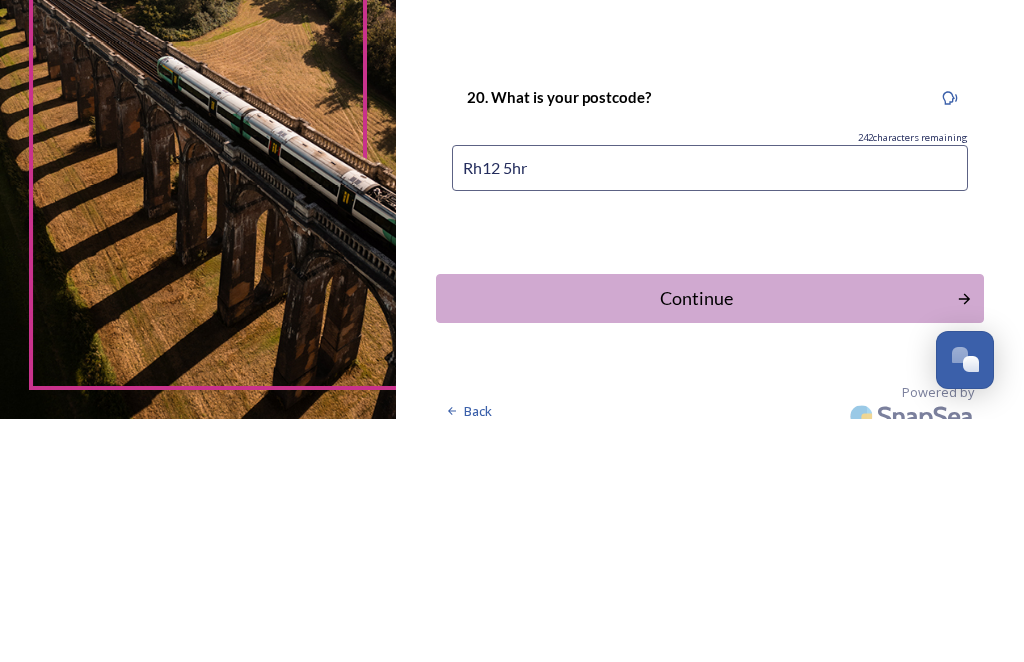 click on "Continue" at bounding box center [696, 541] 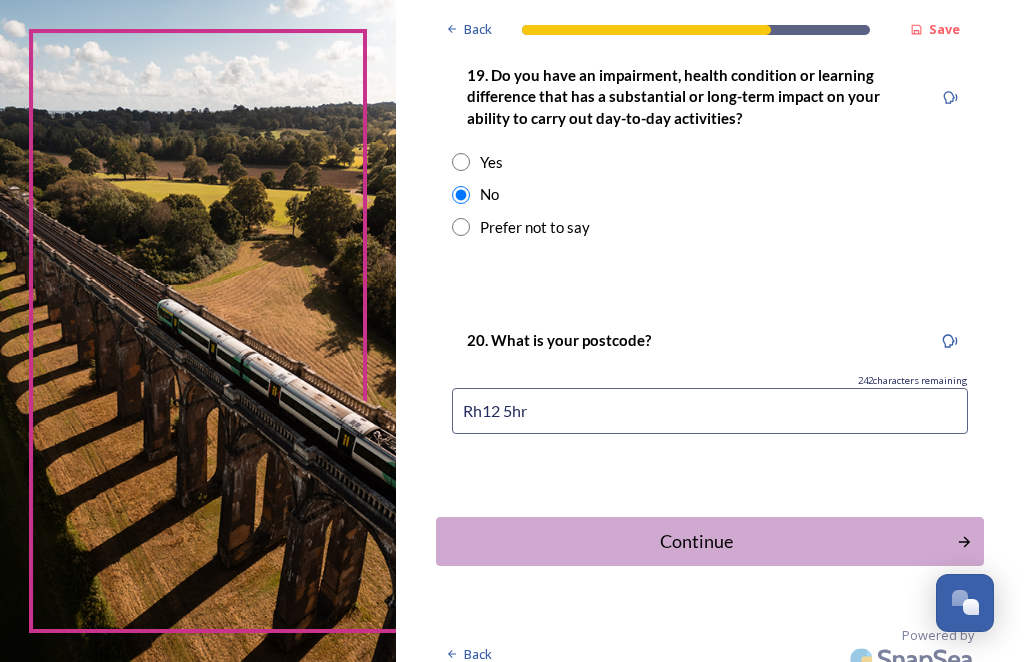 scroll, scrollTop: 0, scrollLeft: 0, axis: both 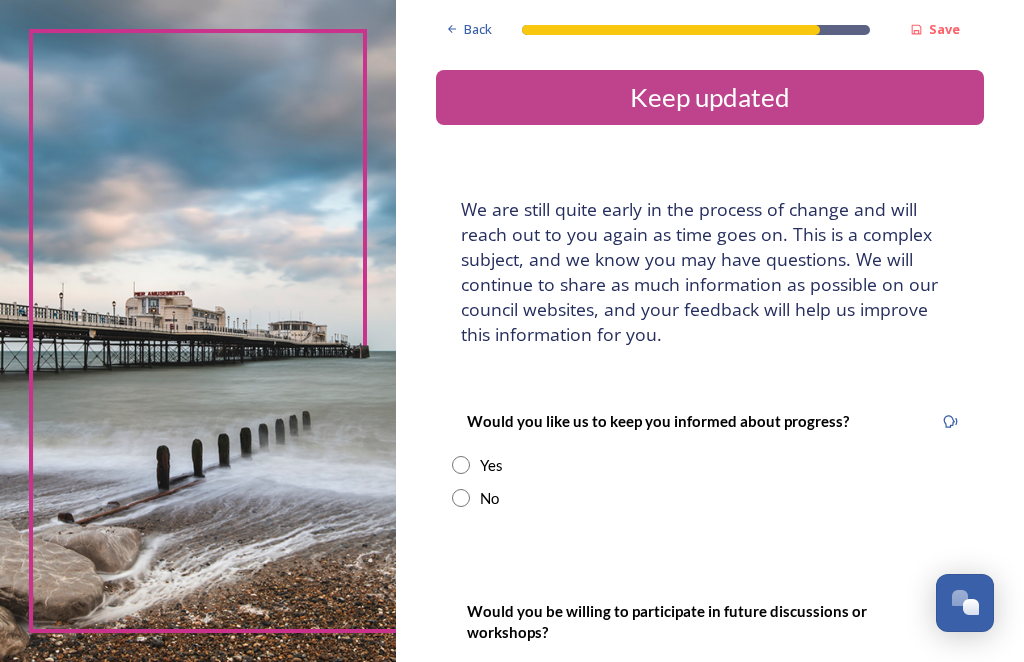 click at bounding box center (461, 465) 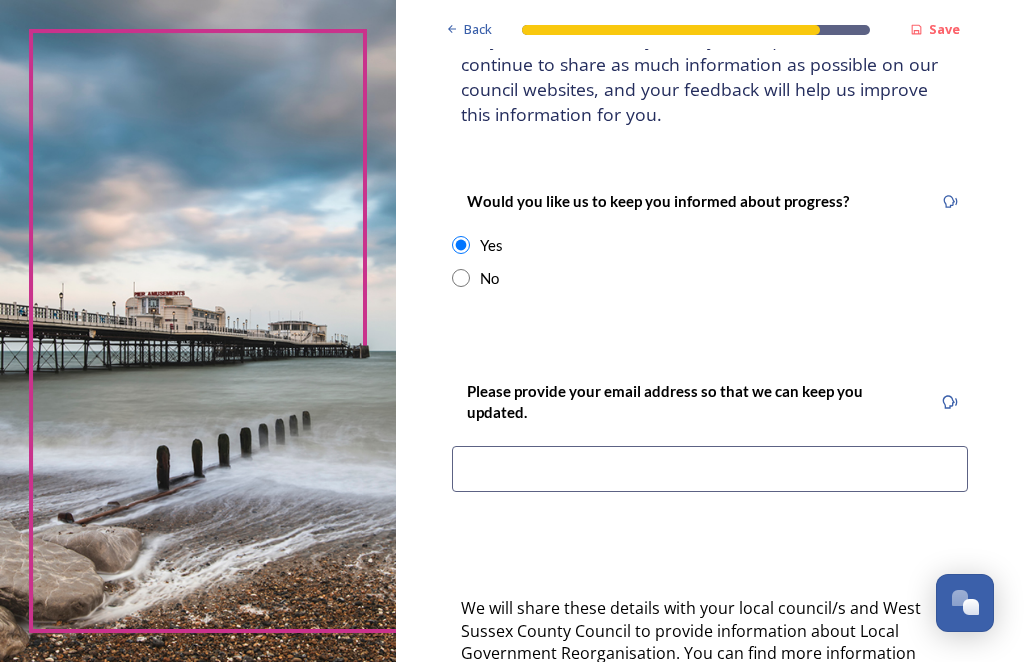 scroll, scrollTop: 220, scrollLeft: 0, axis: vertical 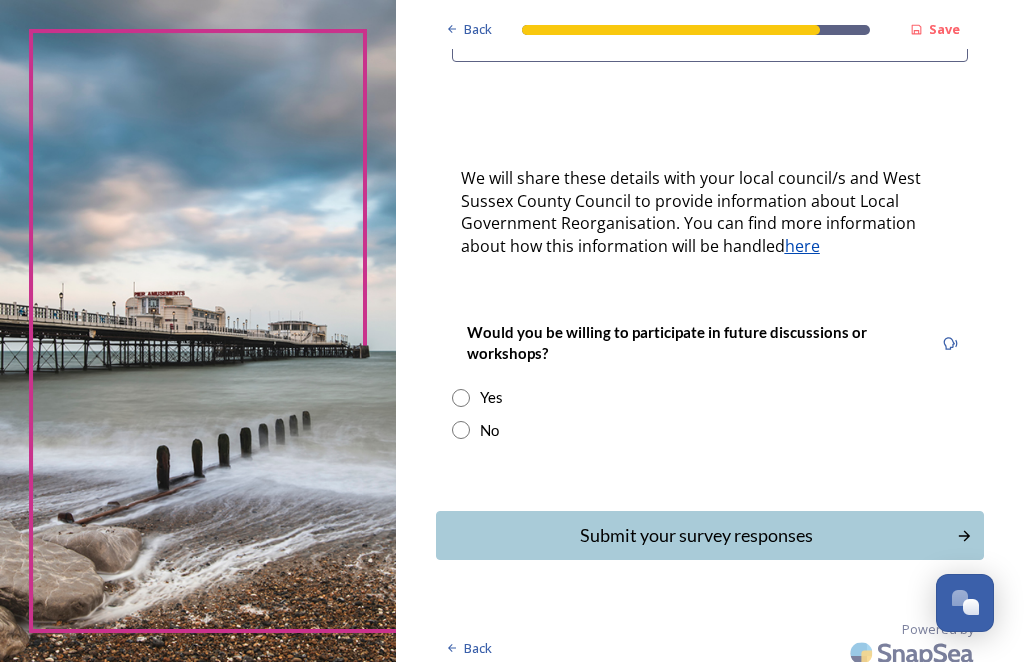 type on "[PERSON_NAME][EMAIL_ADDRESS][DOMAIN_NAME]" 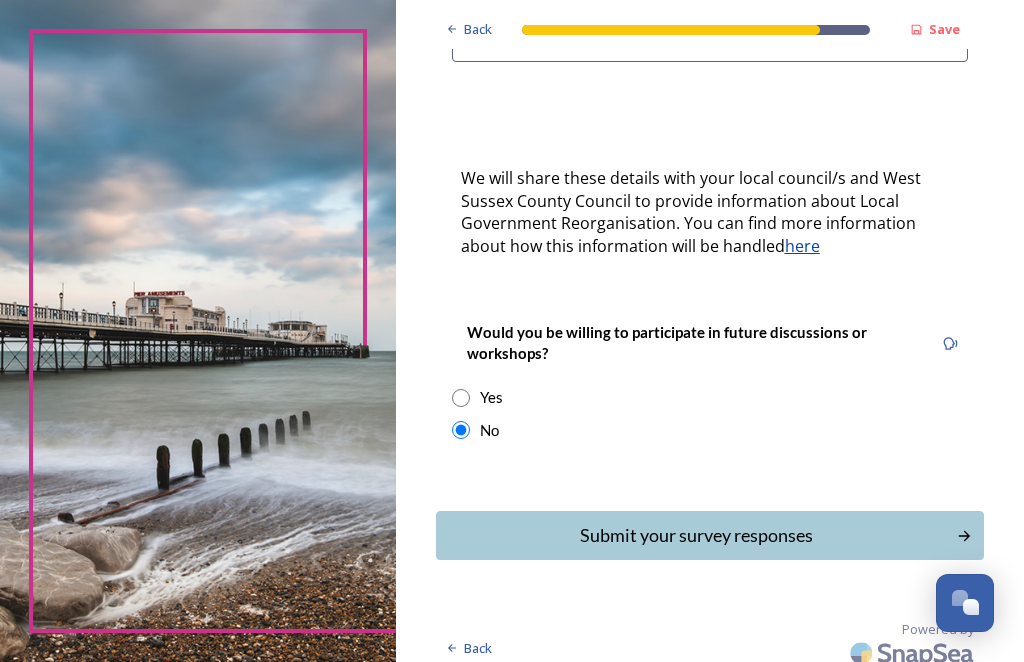 click on "Submit your survey responses" at bounding box center (696, 535) 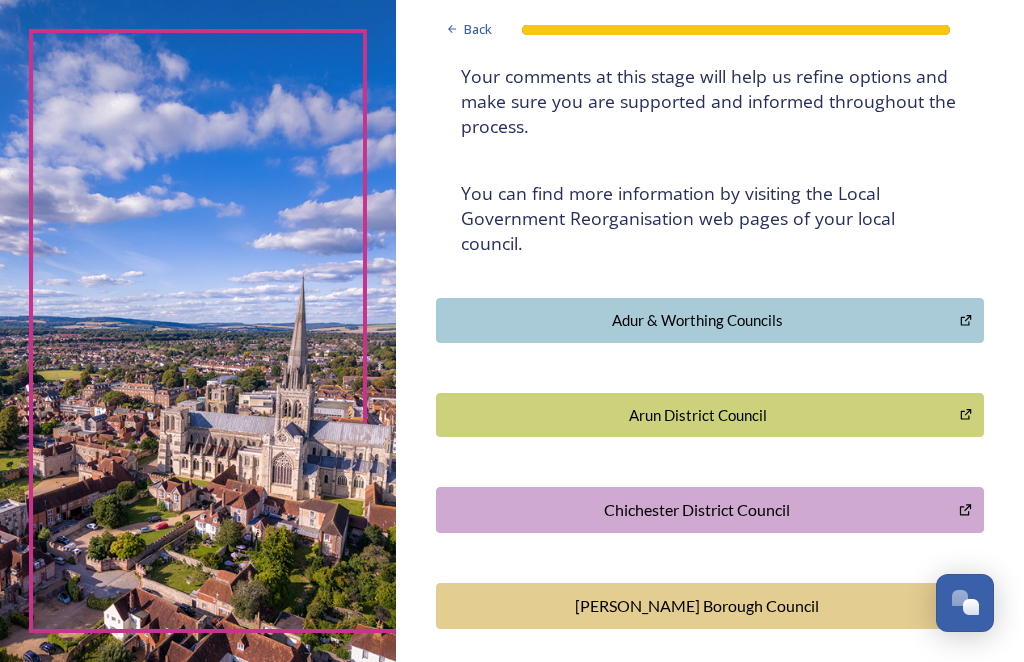scroll, scrollTop: 305, scrollLeft: 0, axis: vertical 